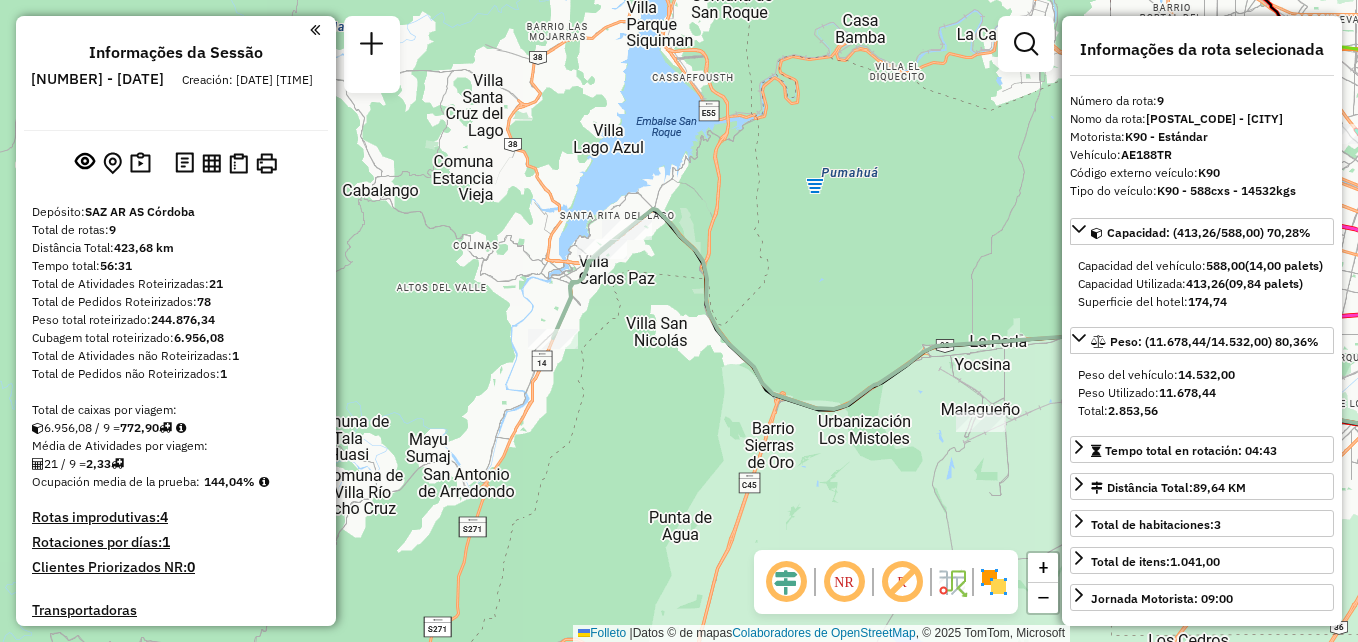 select on "**********" 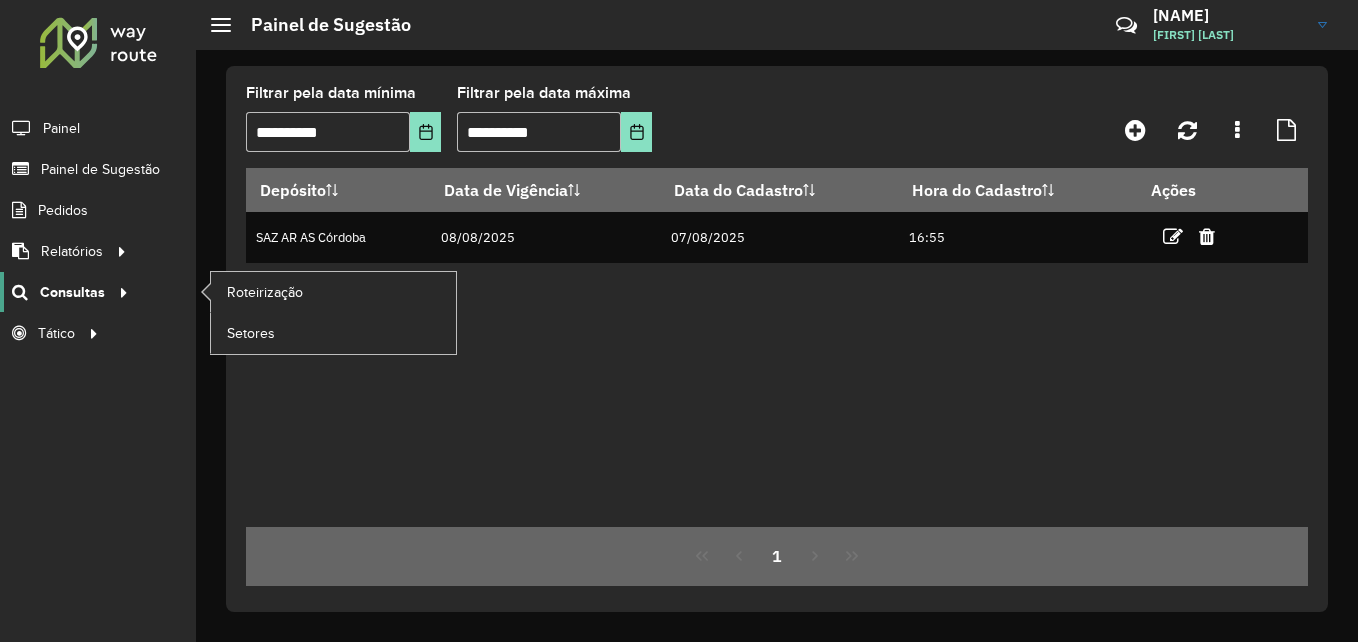 scroll, scrollTop: 0, scrollLeft: 0, axis: both 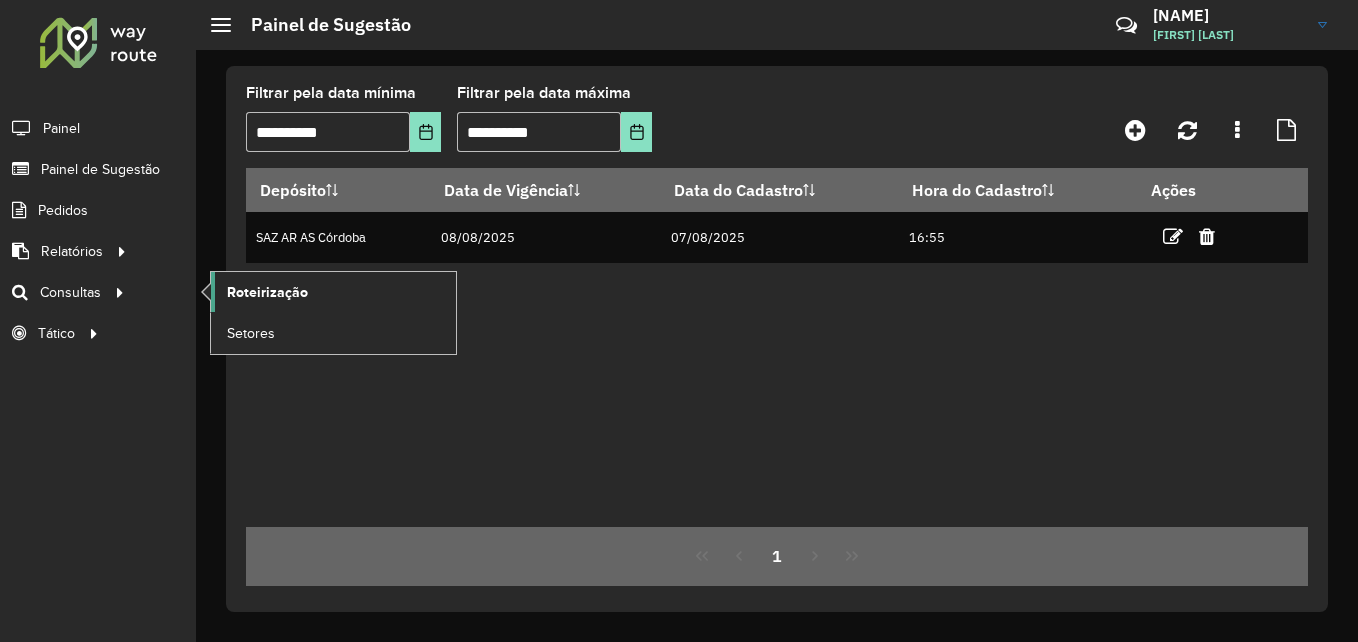 click on "Roteirização" 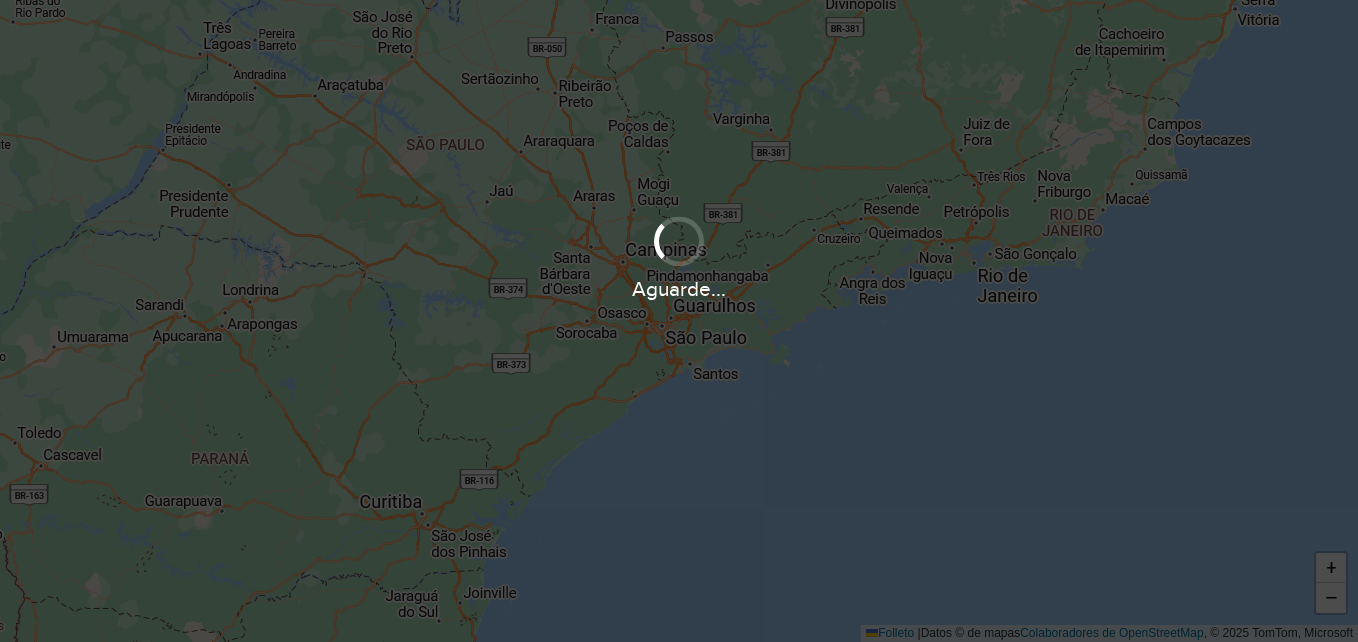 scroll, scrollTop: 0, scrollLeft: 0, axis: both 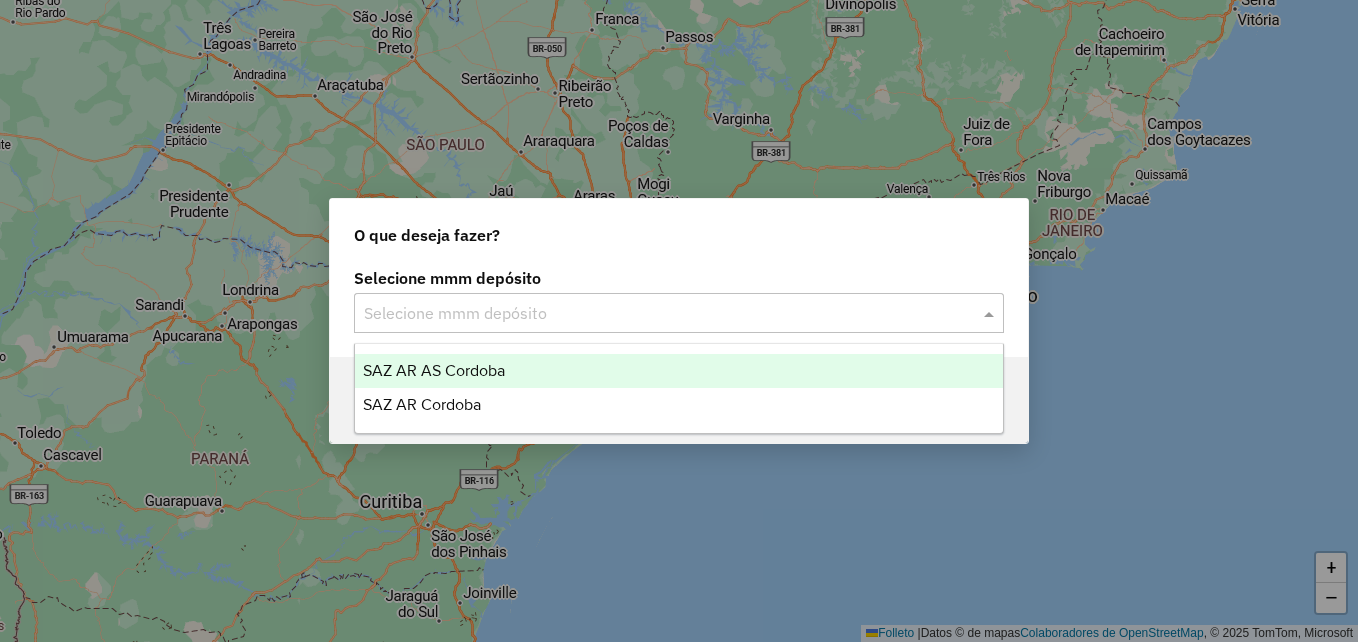 click 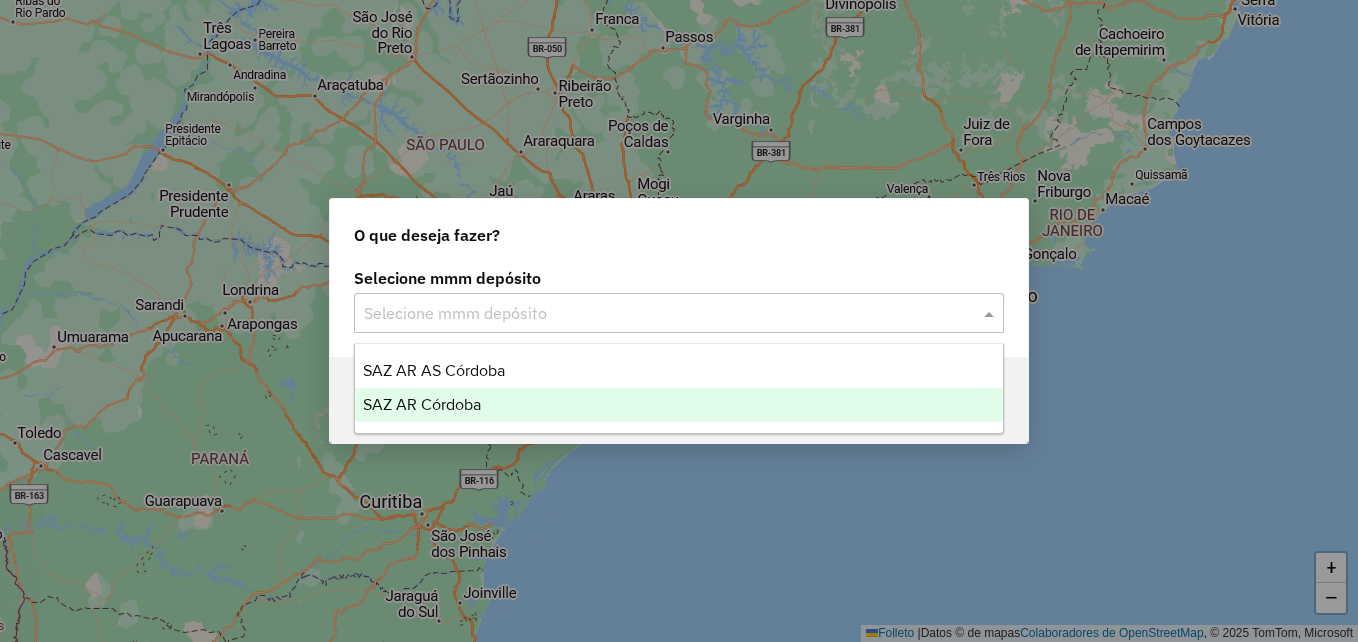 click on "SAZ AR Córdoba" at bounding box center [422, 404] 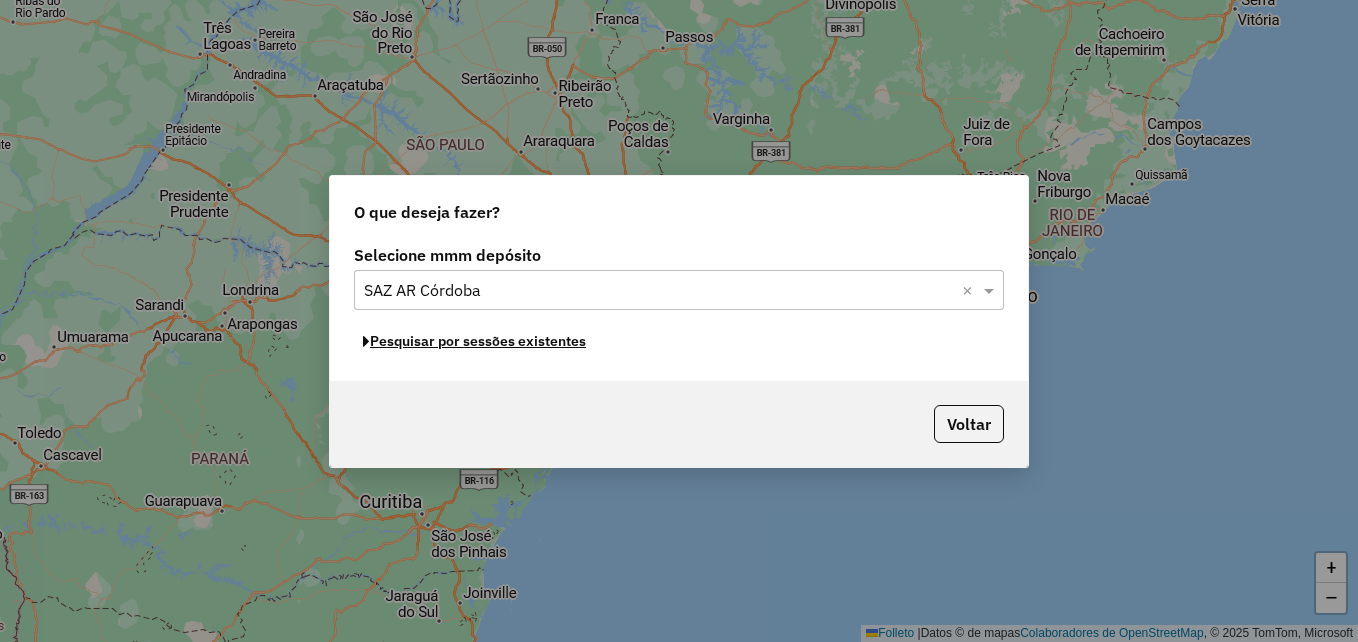 click on "Pesquisar por sessões existentes" 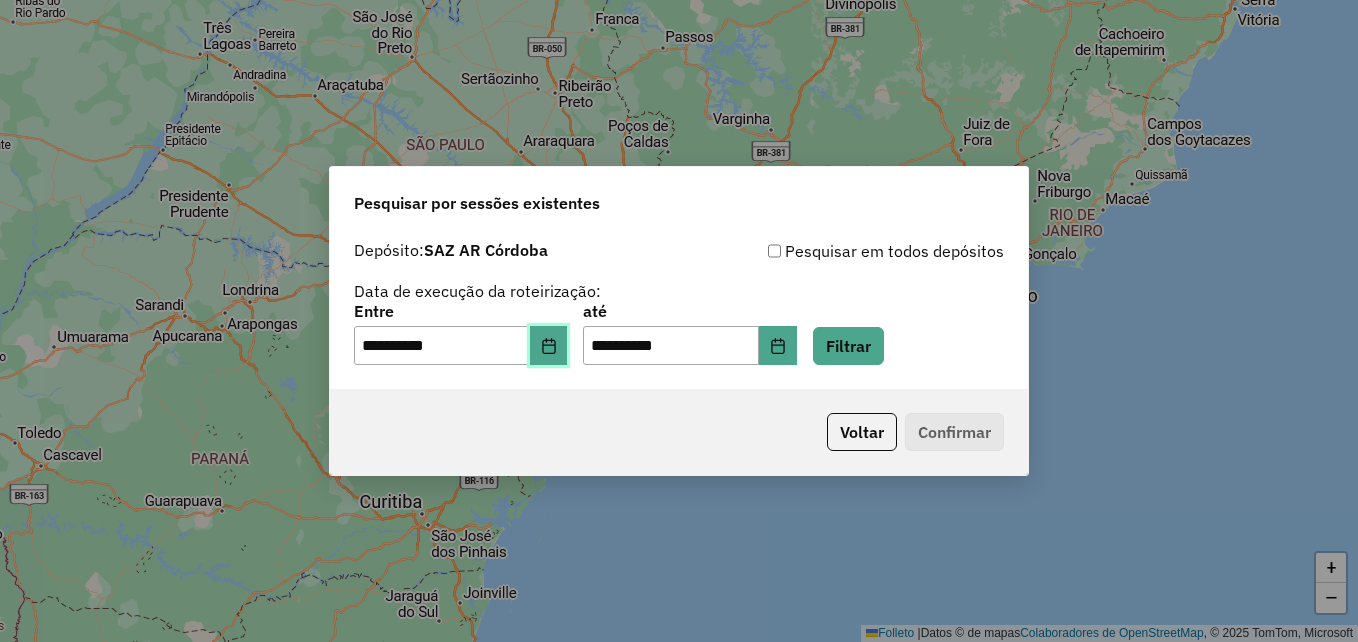 click 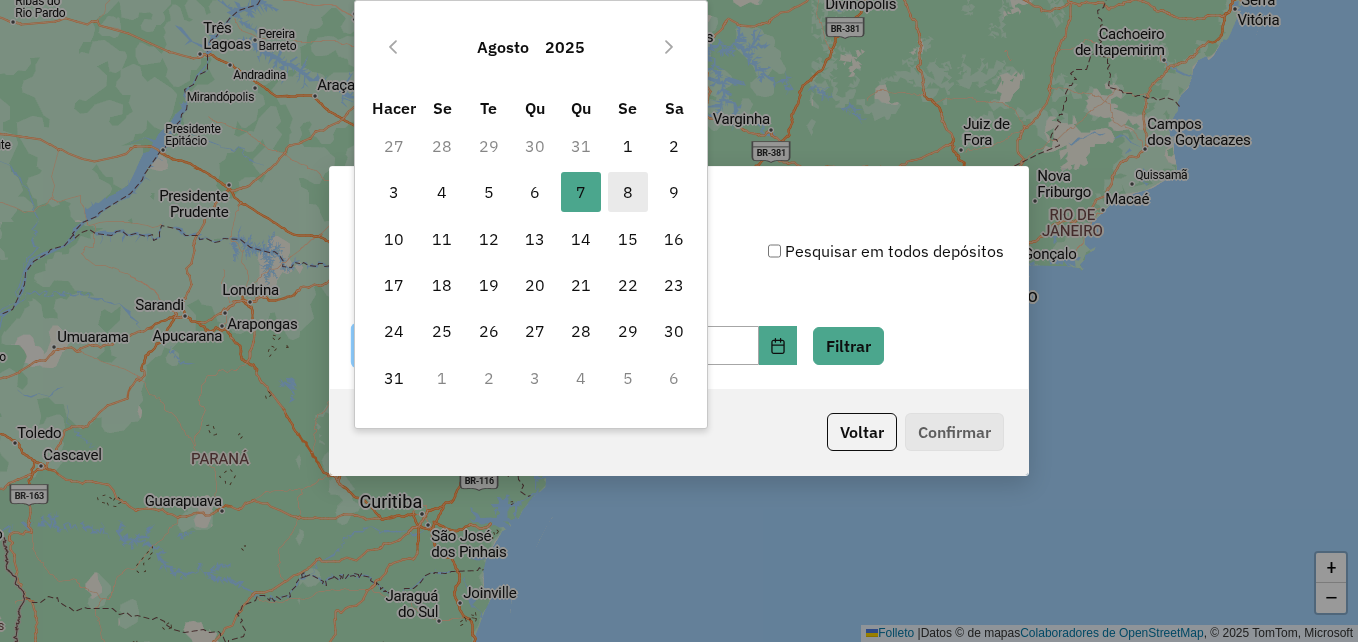 drag, startPoint x: 625, startPoint y: 188, endPoint x: 830, endPoint y: 307, distance: 237.03586 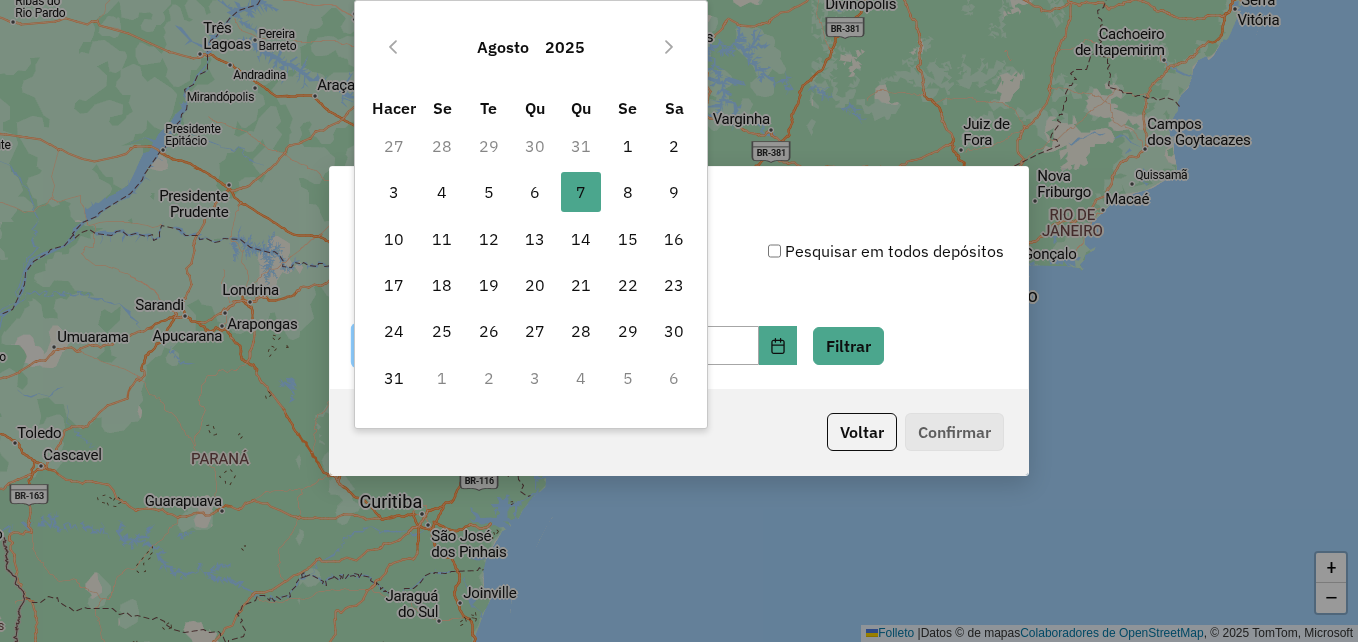 click on "8" at bounding box center [628, 192] 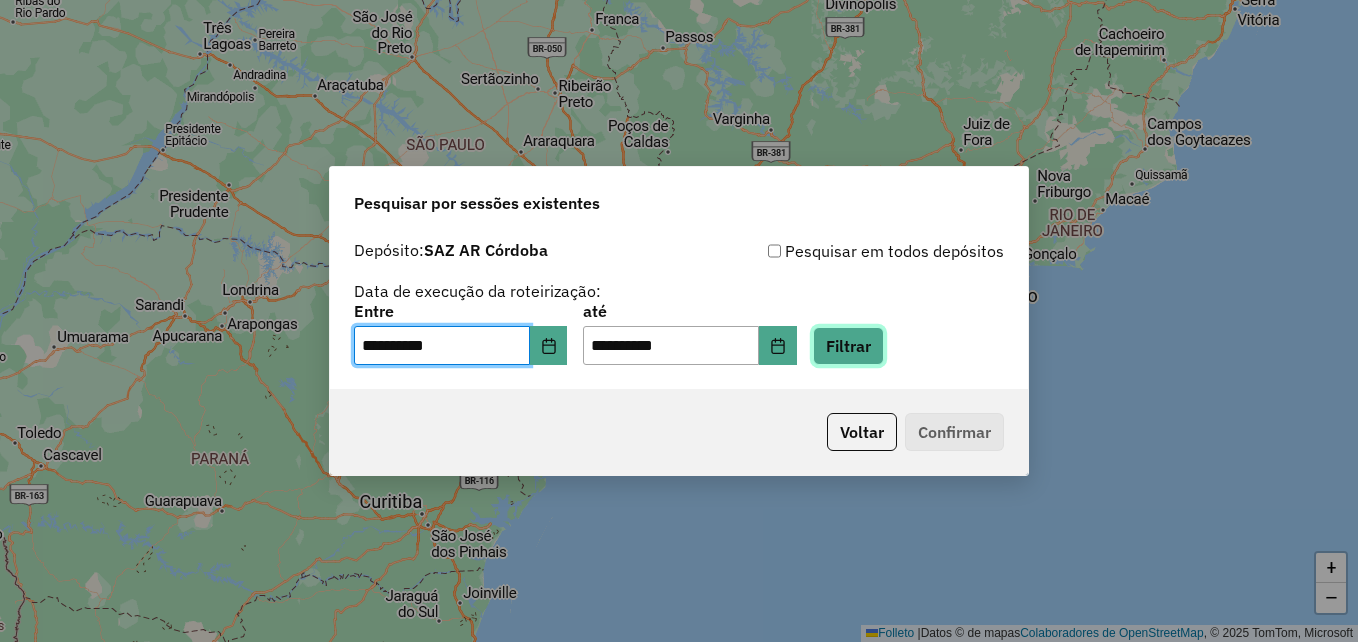 click on "Filtrar" 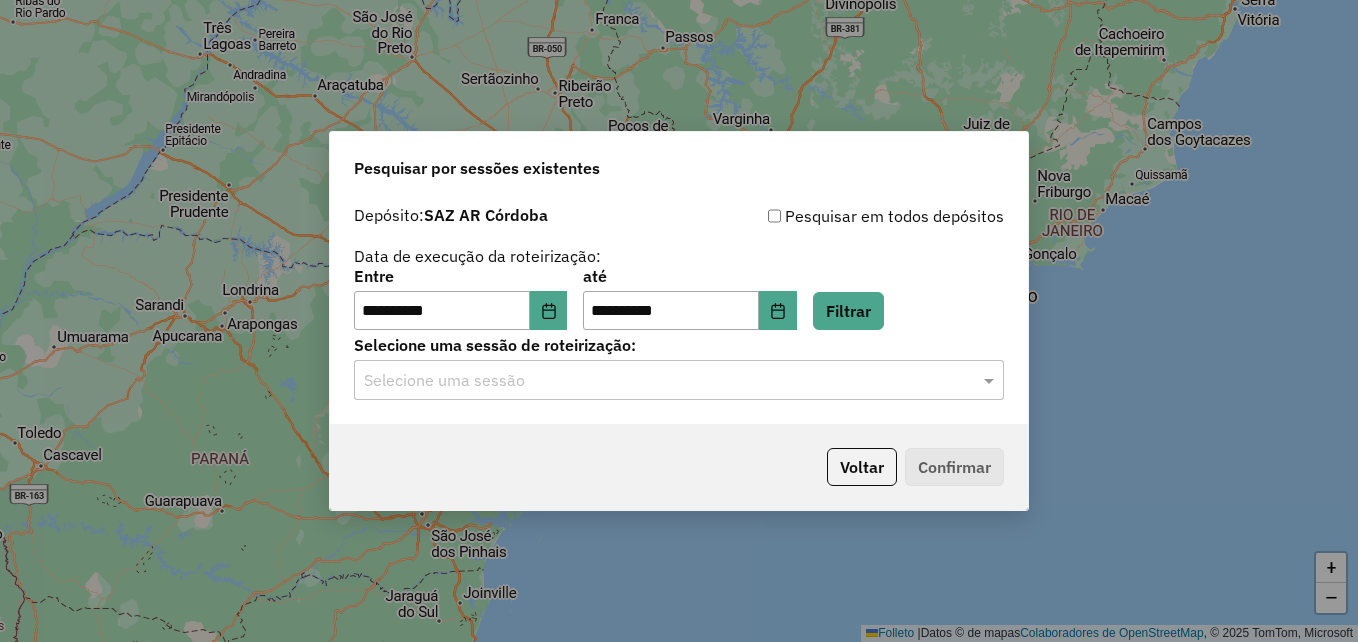 click 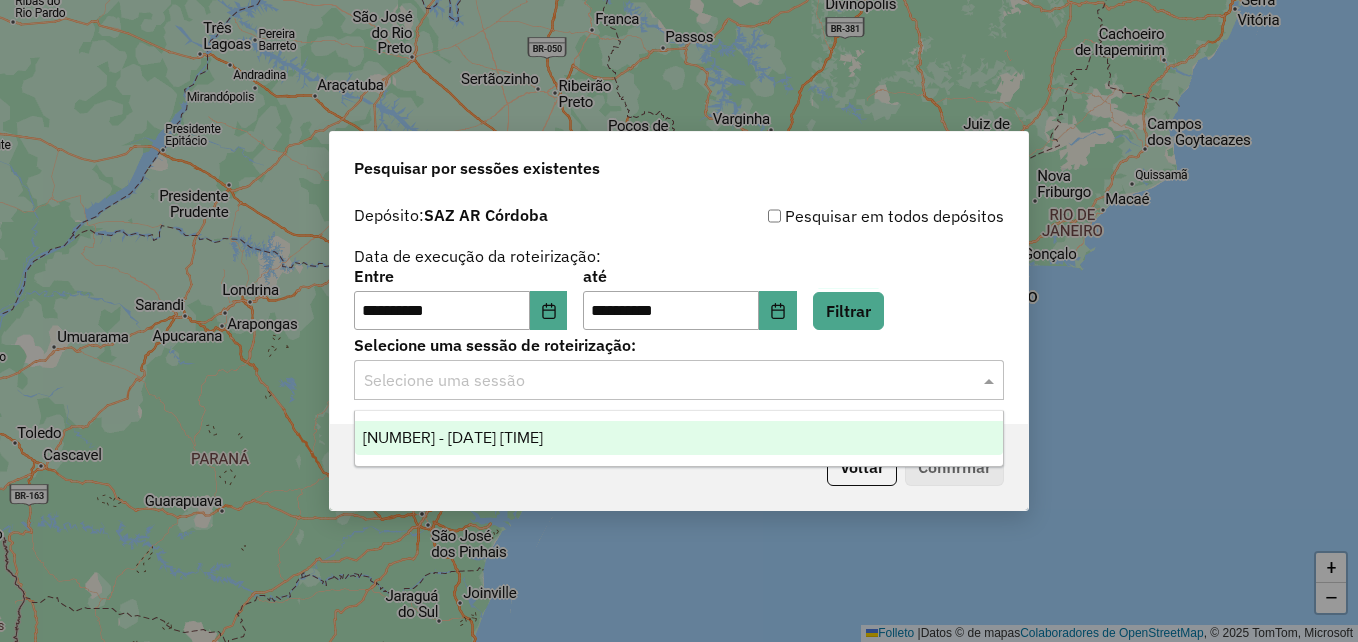 click on "1225962 - 08/08/2025 18:01" at bounding box center (679, 438) 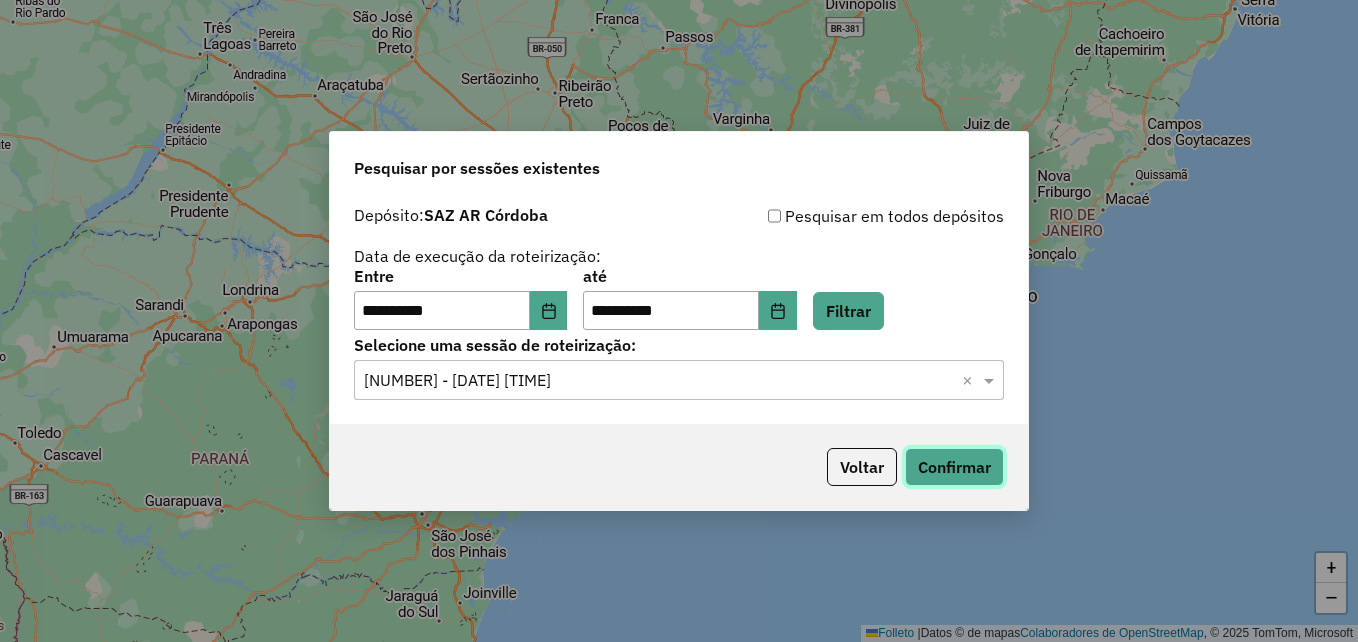 click on "Confirmar" 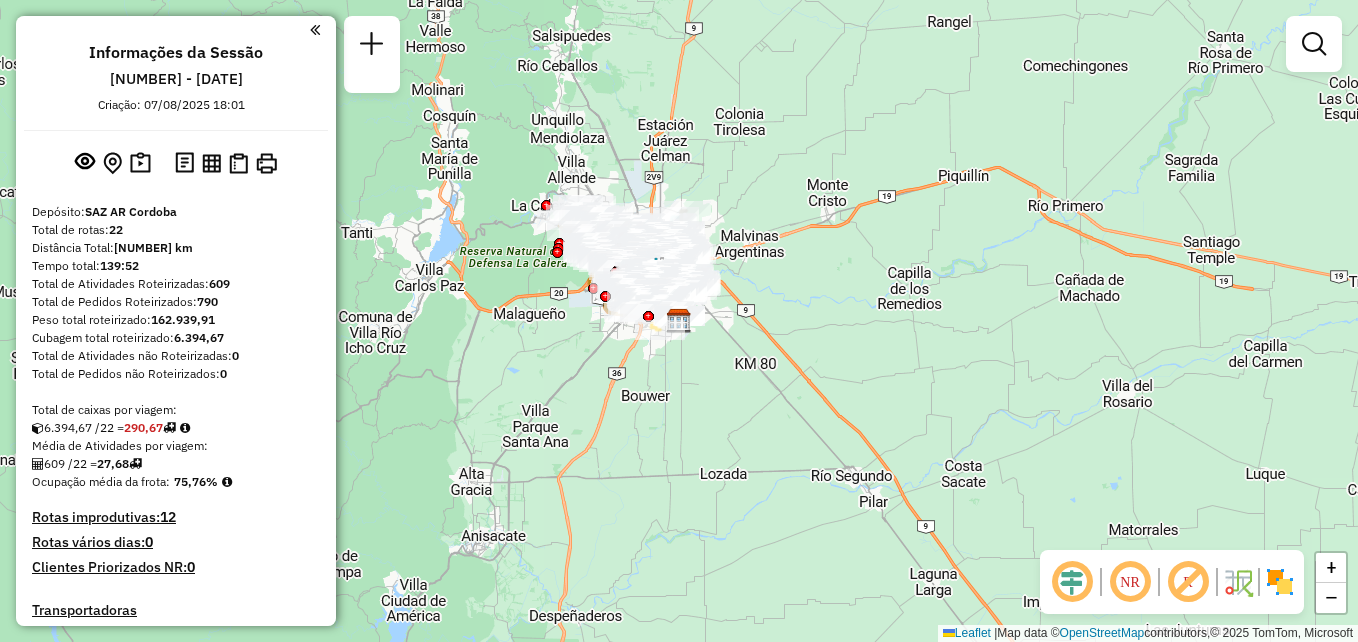 scroll, scrollTop: 0, scrollLeft: 0, axis: both 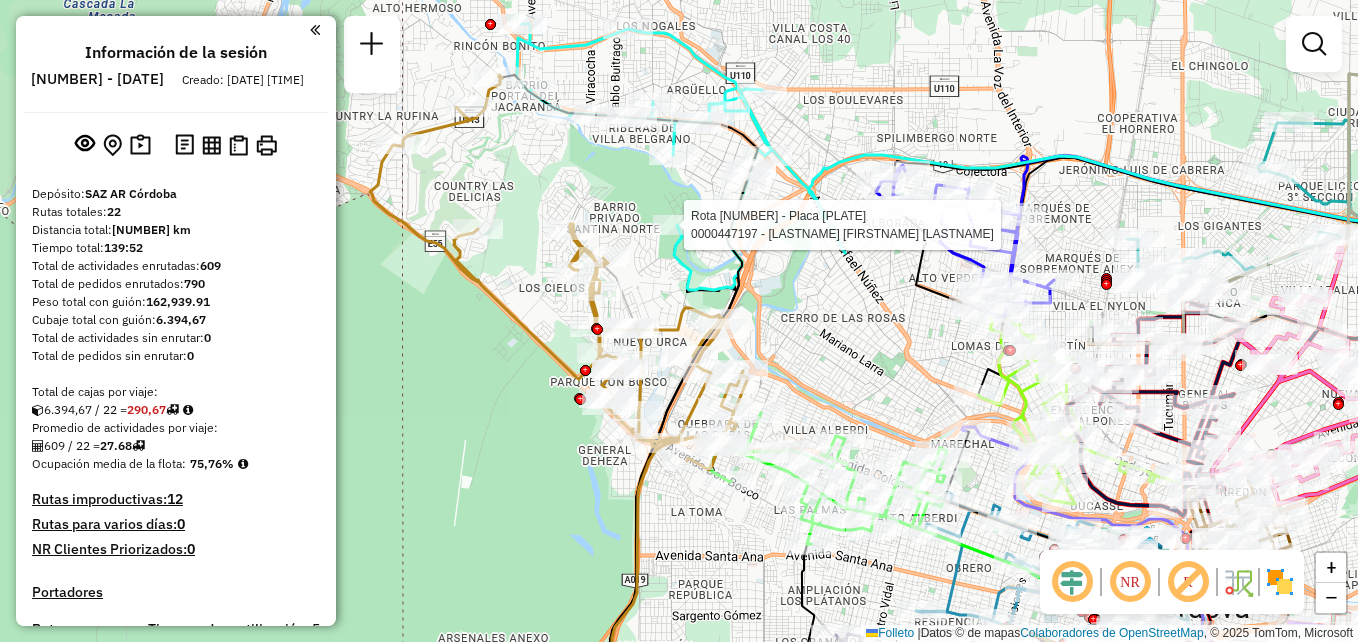 select on "**********" 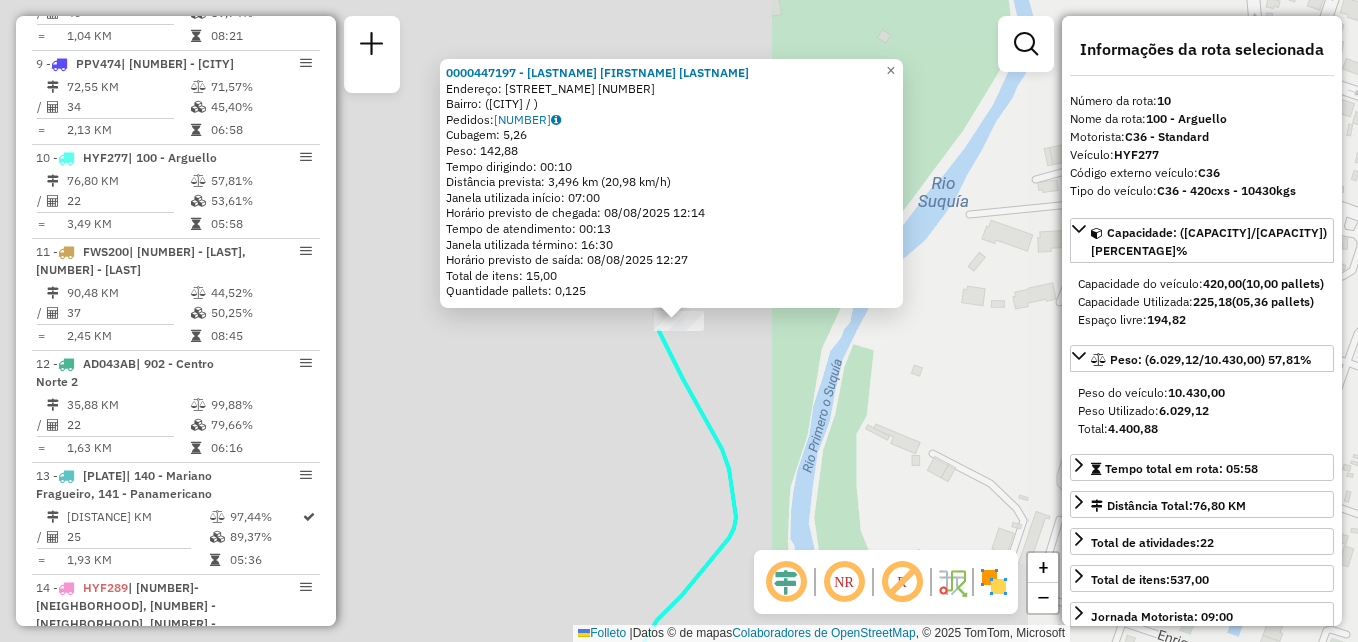 scroll, scrollTop: 1659, scrollLeft: 0, axis: vertical 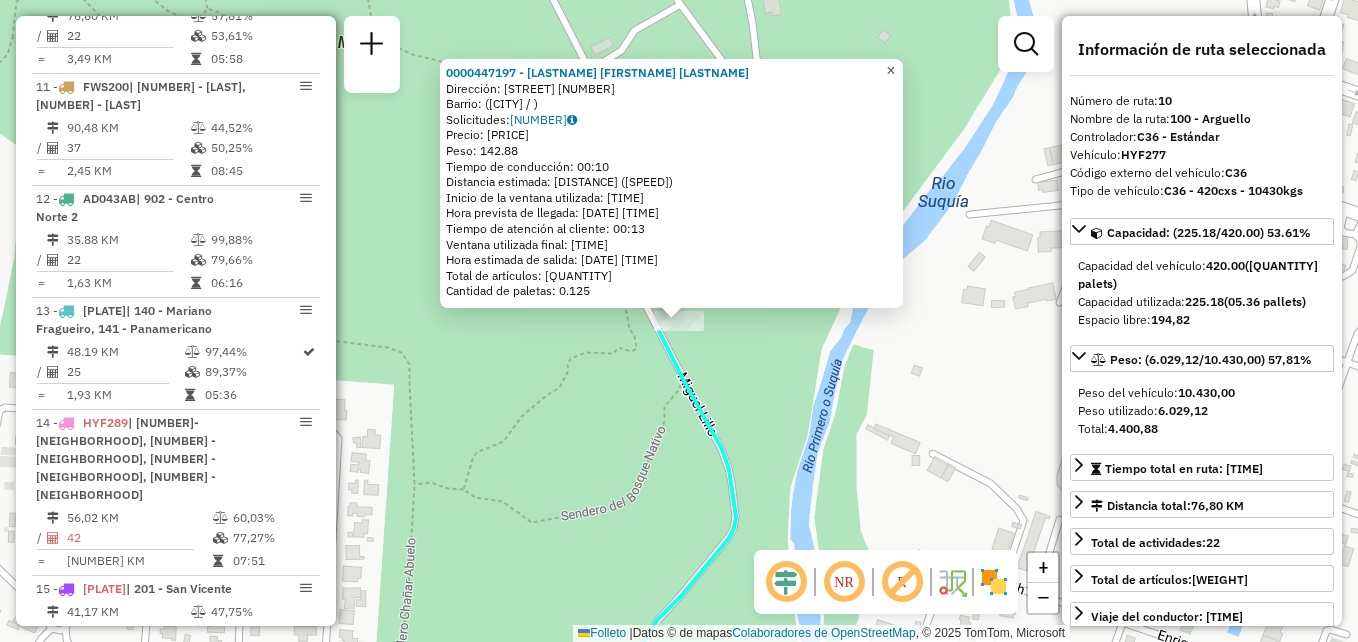 drag, startPoint x: 900, startPoint y: 63, endPoint x: 868, endPoint y: 60, distance: 32.140316 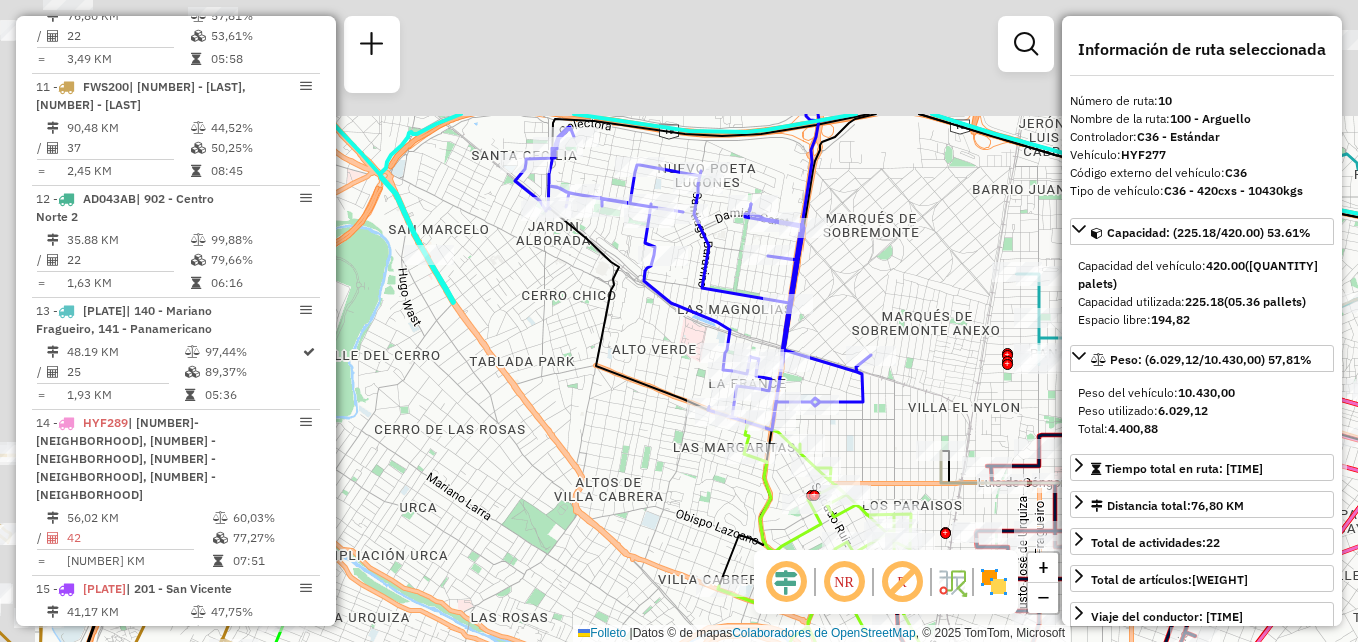 drag, startPoint x: 564, startPoint y: 243, endPoint x: 612, endPoint y: 421, distance: 184.35835 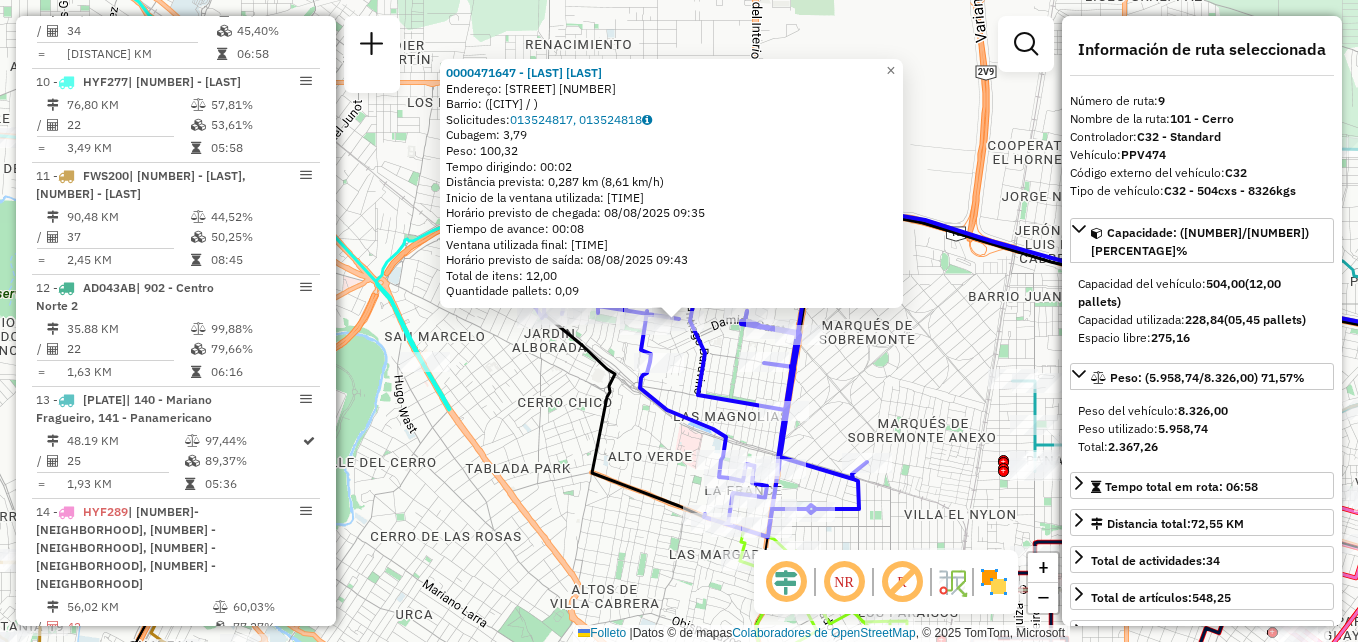 scroll, scrollTop: 1565, scrollLeft: 0, axis: vertical 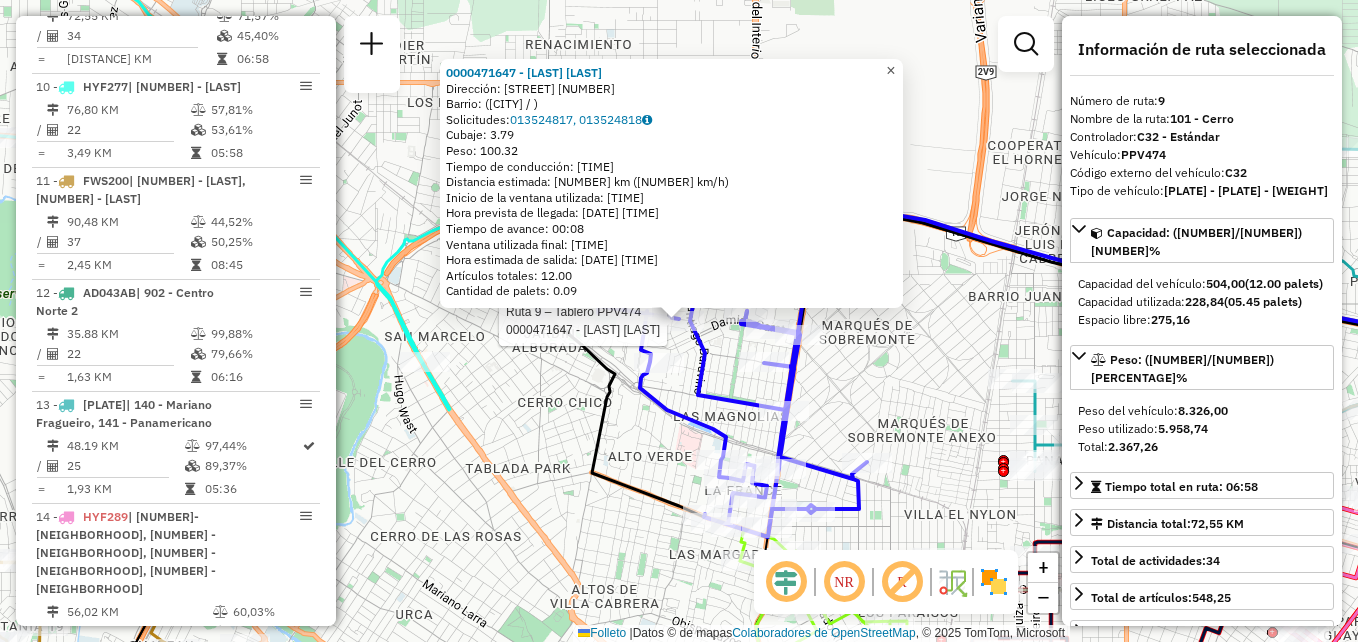 click on "×" 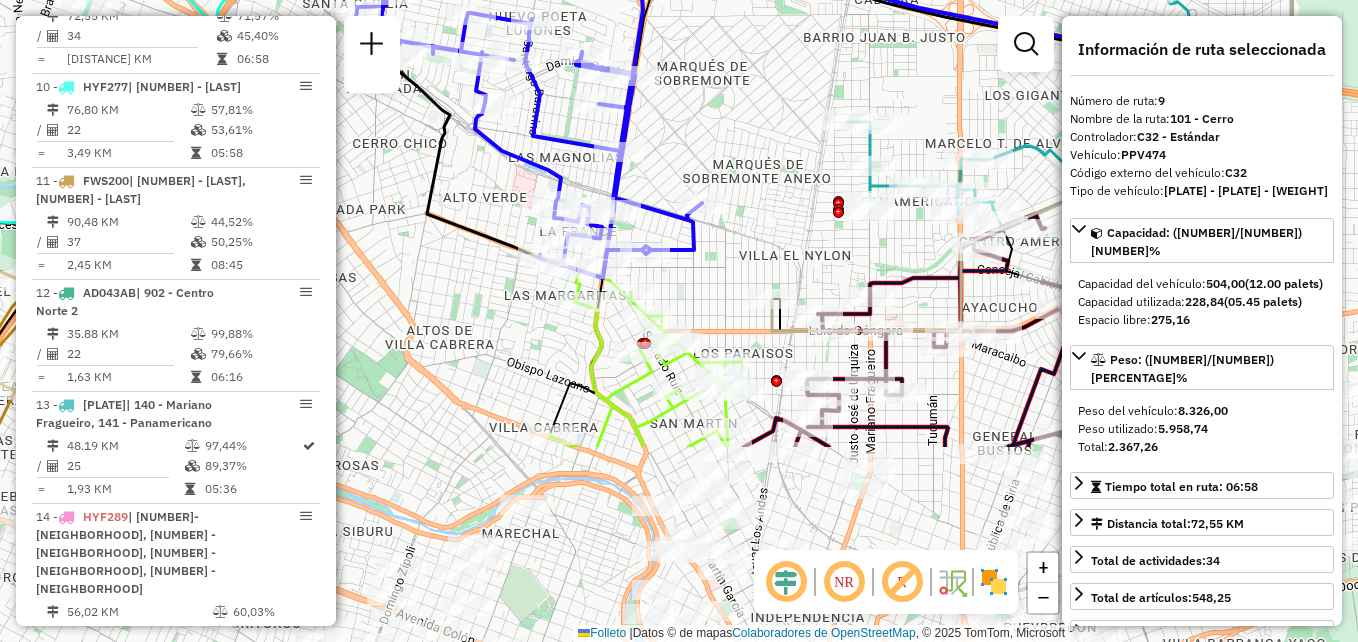 drag, startPoint x: 881, startPoint y: 356, endPoint x: 709, endPoint y: 63, distance: 339.75433 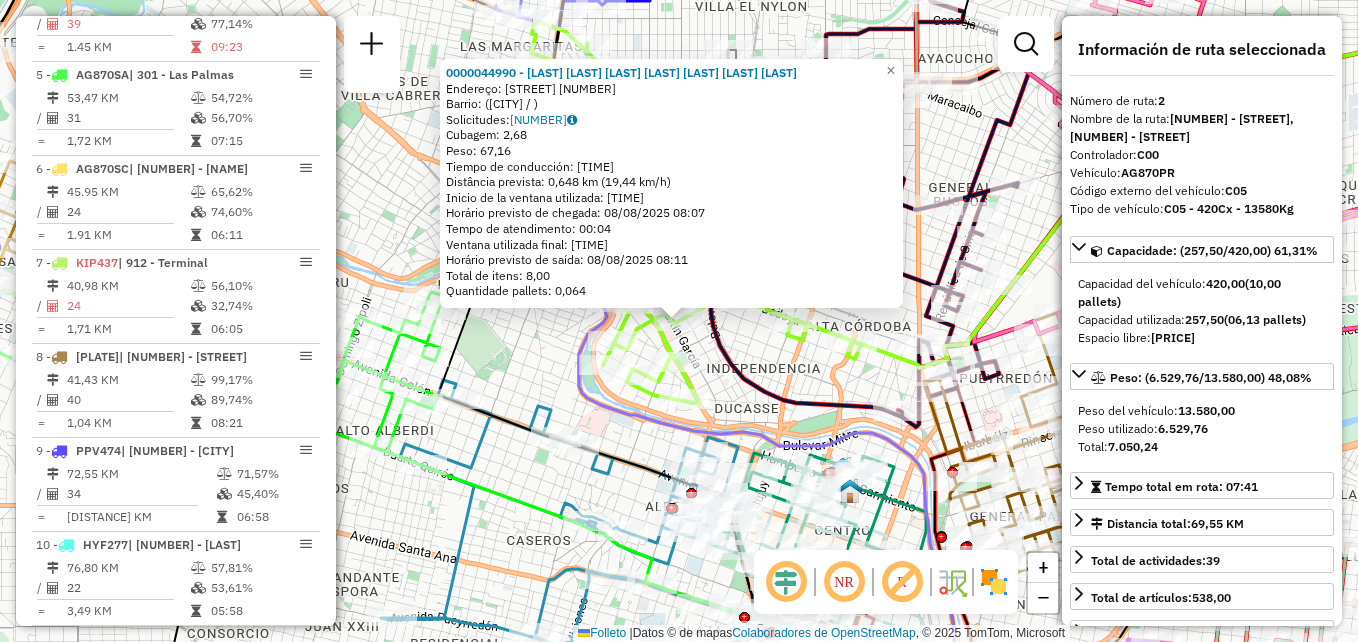 scroll, scrollTop: 799, scrollLeft: 0, axis: vertical 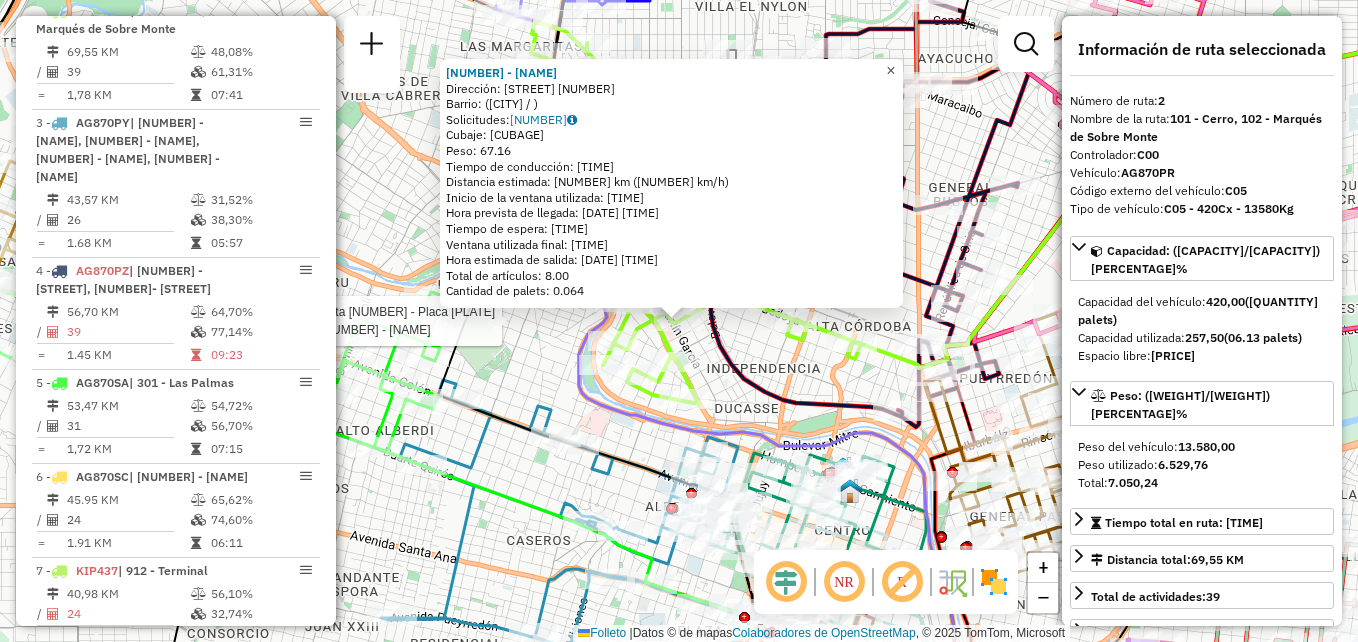 click on "×" 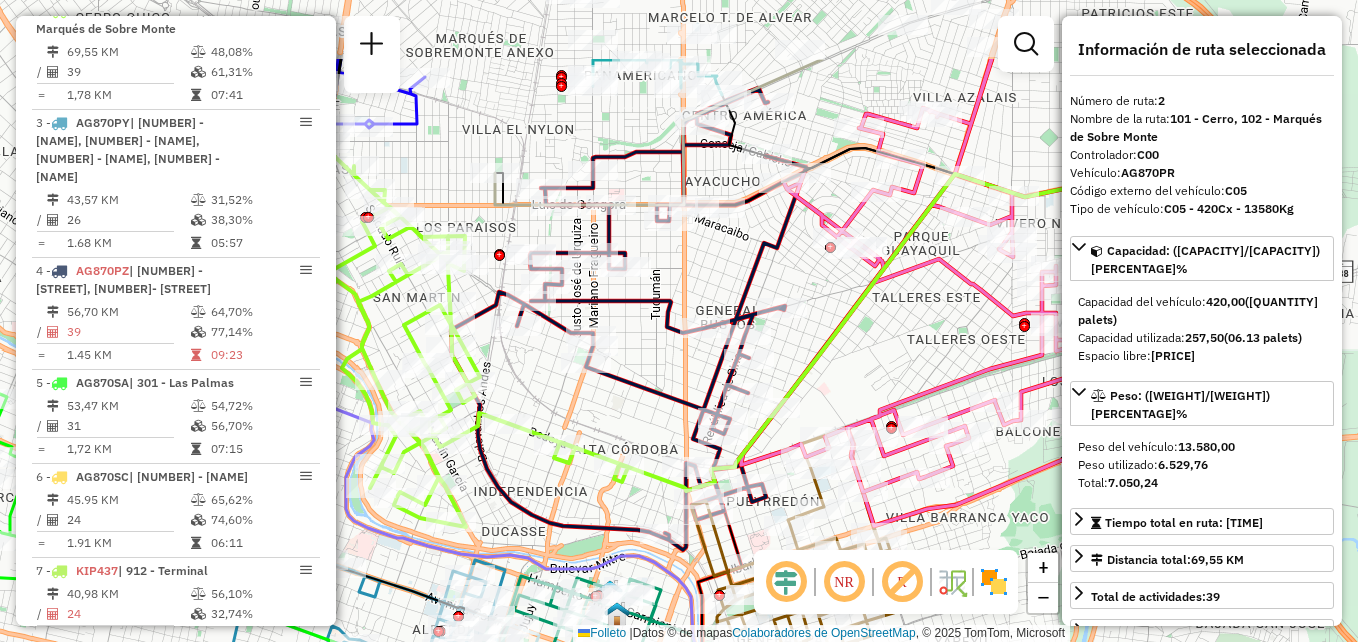 drag, startPoint x: 486, startPoint y: 244, endPoint x: 329, endPoint y: 328, distance: 178.05898 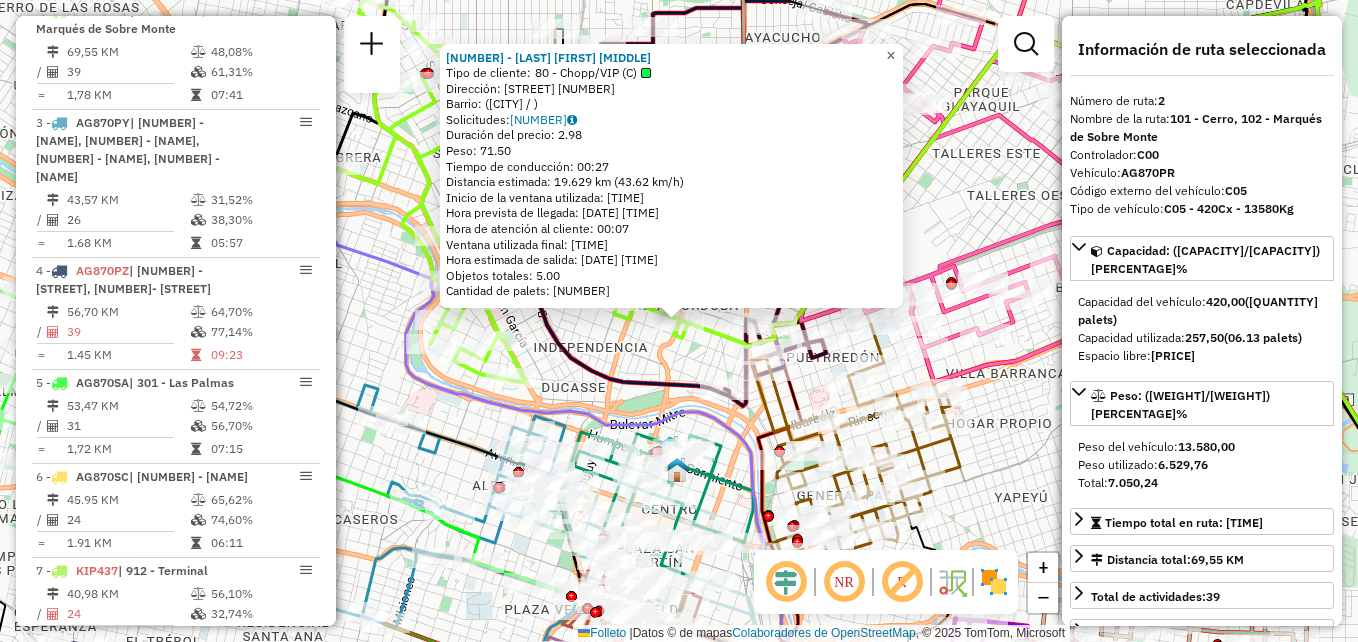 click on "×" 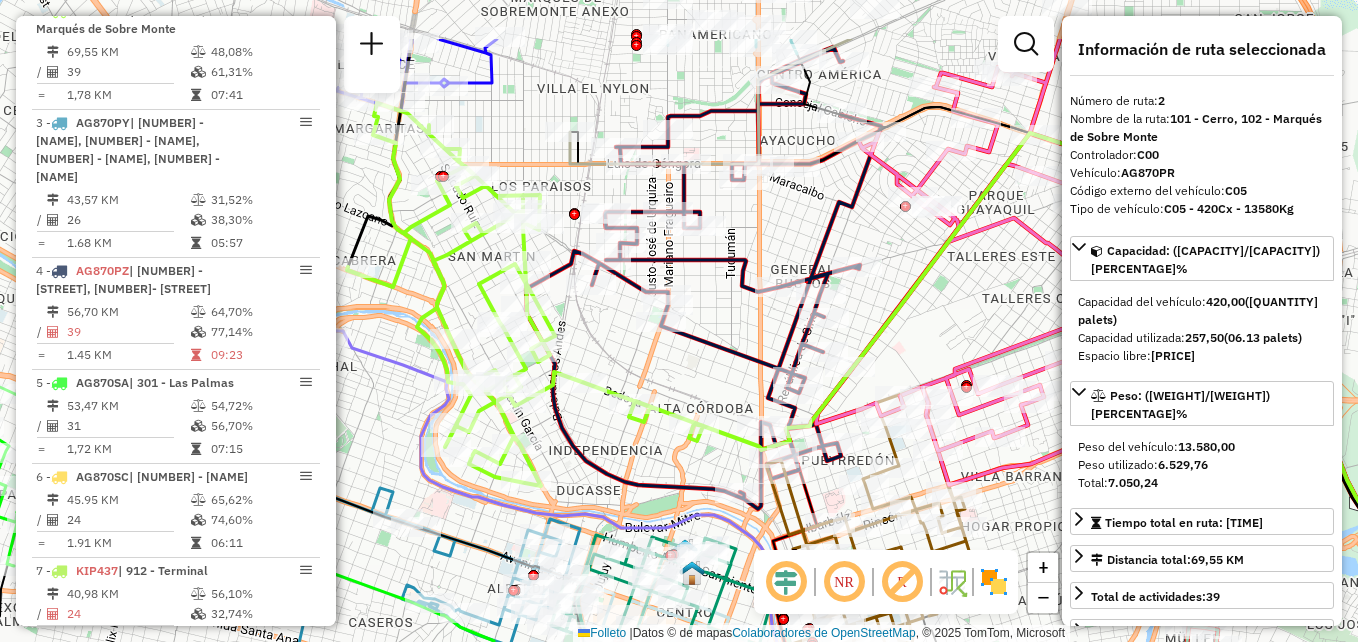 drag, startPoint x: 910, startPoint y: 245, endPoint x: 930, endPoint y: 353, distance: 109.83624 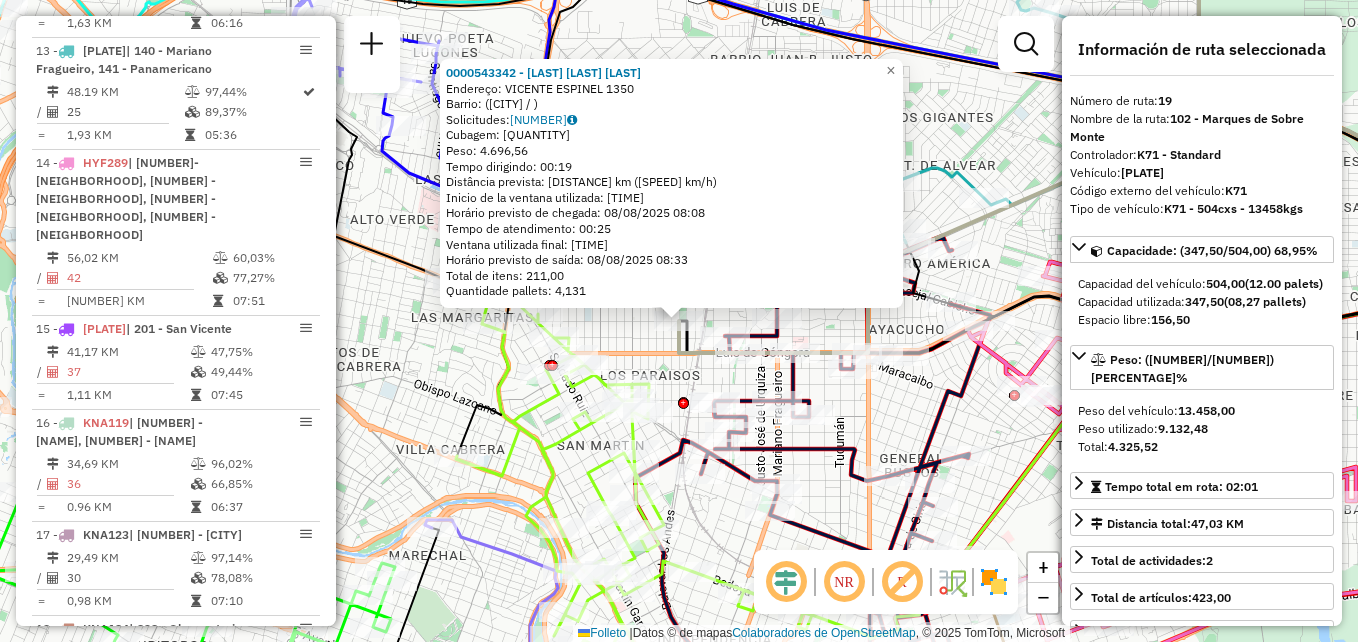 scroll, scrollTop: 2557, scrollLeft: 0, axis: vertical 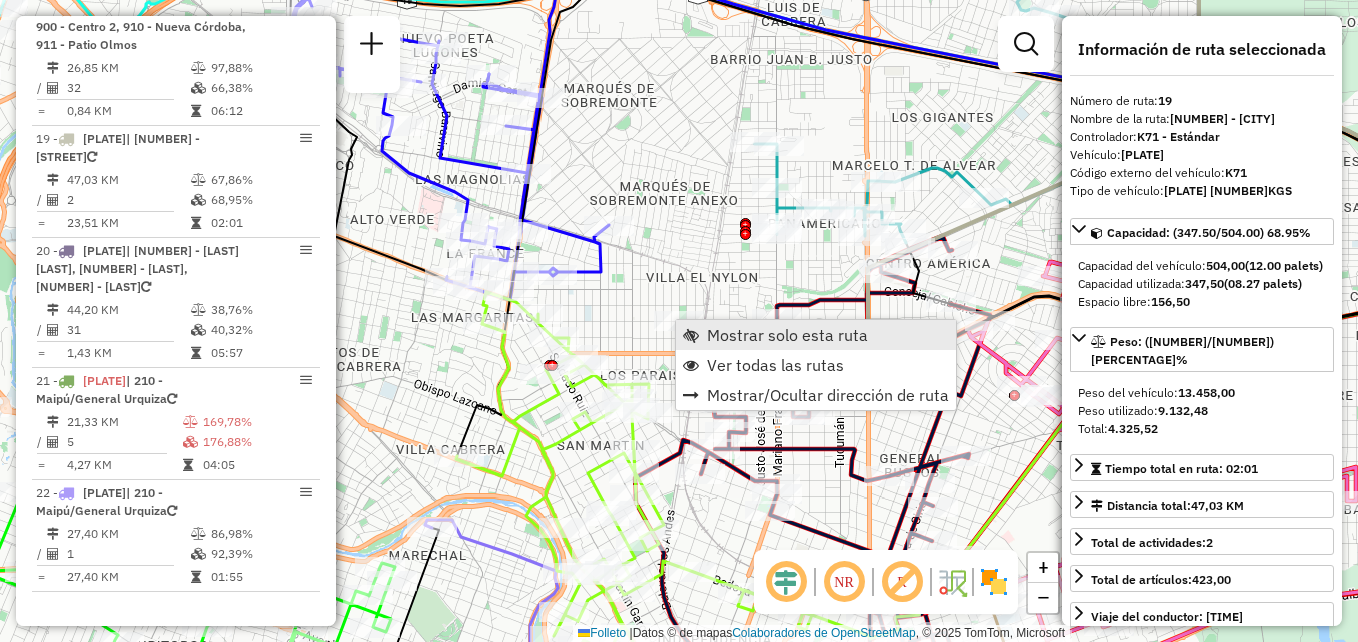 click on "Mostrar solo esta ruta" at bounding box center (787, 335) 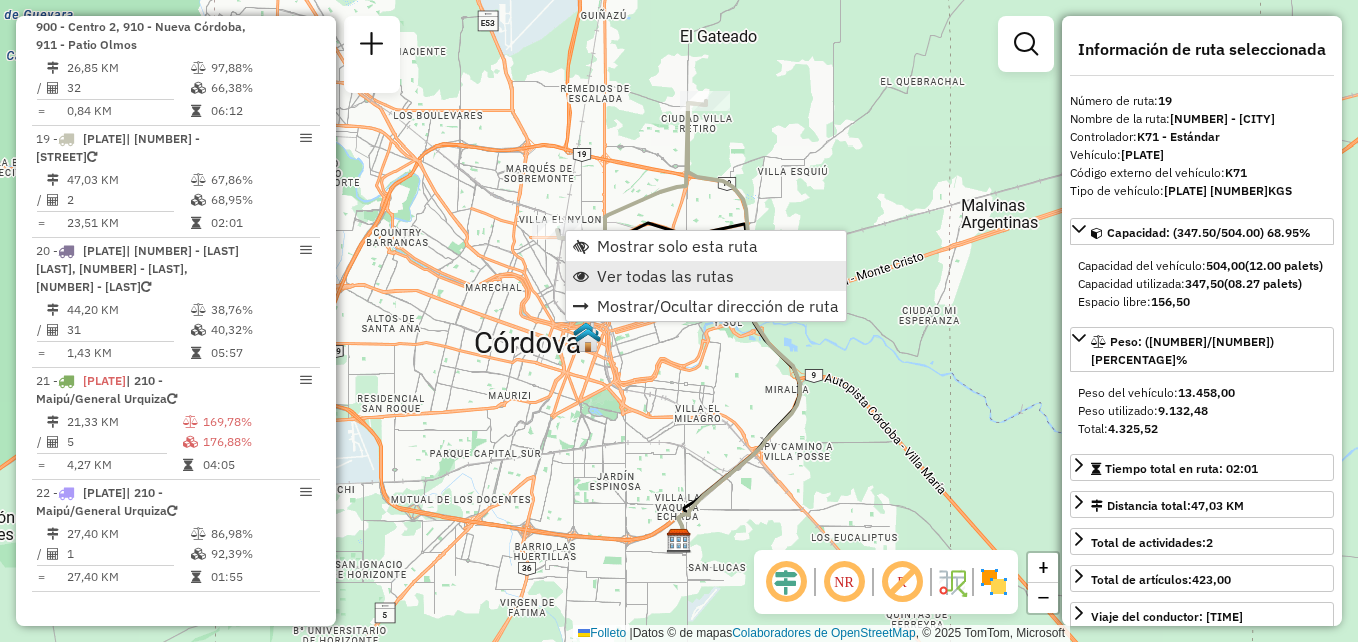 click on "Ver todas las rutas" at bounding box center [665, 276] 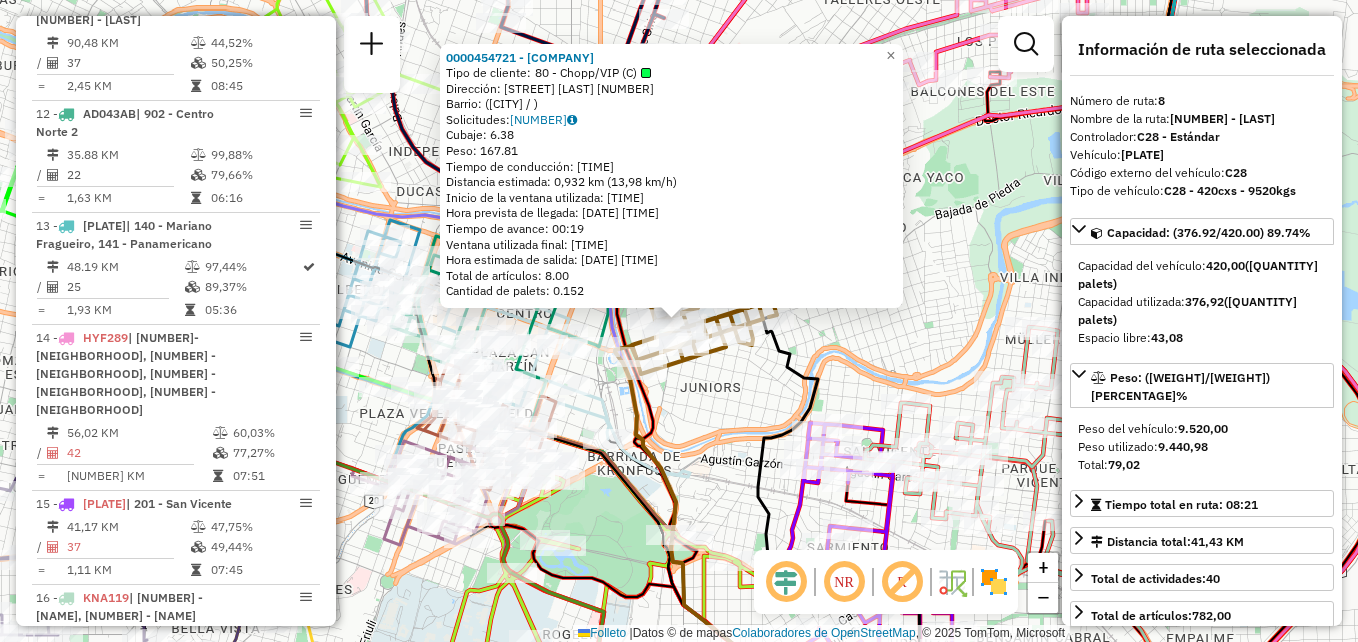 scroll, scrollTop: 1471, scrollLeft: 0, axis: vertical 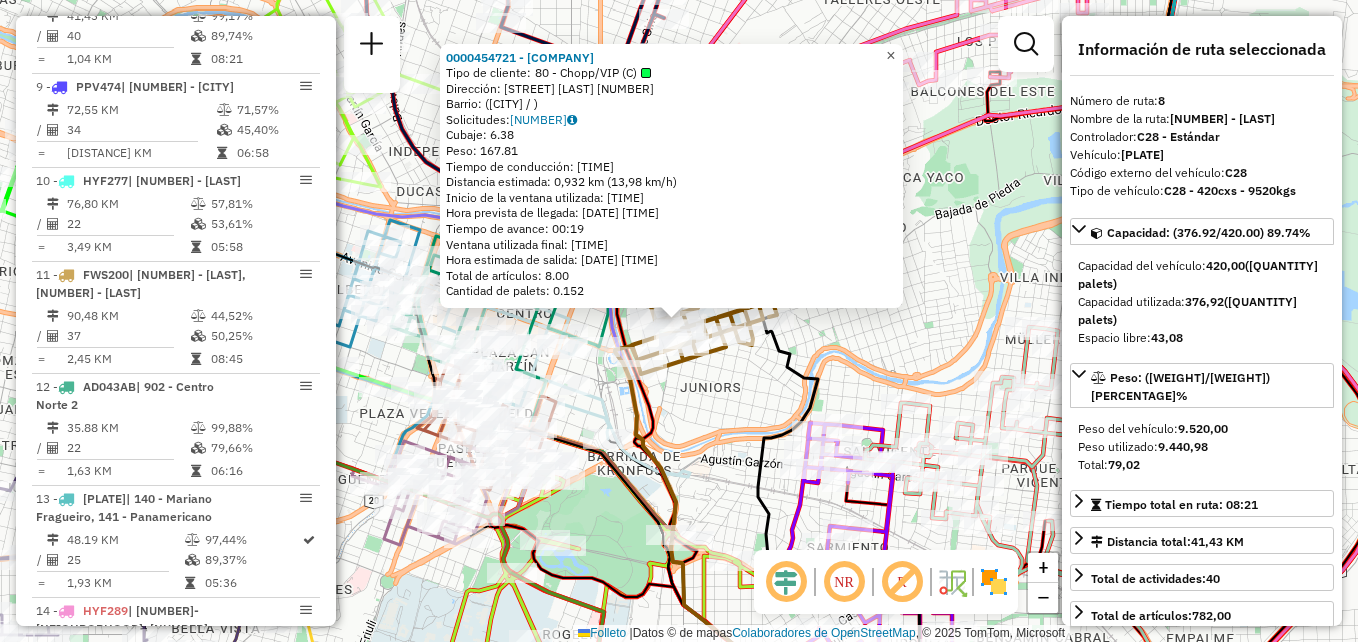 drag, startPoint x: 905, startPoint y: 49, endPoint x: 883, endPoint y: 81, distance: 38.832977 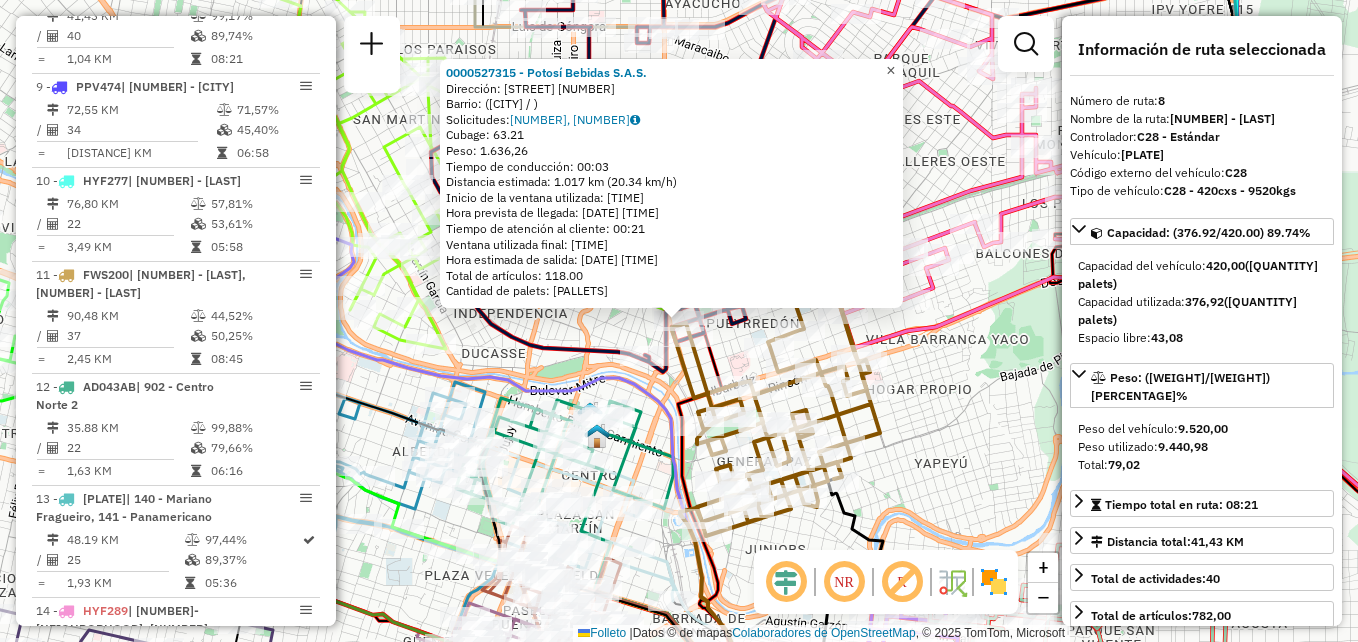 drag, startPoint x: 899, startPoint y: 59, endPoint x: 906, endPoint y: 173, distance: 114.21471 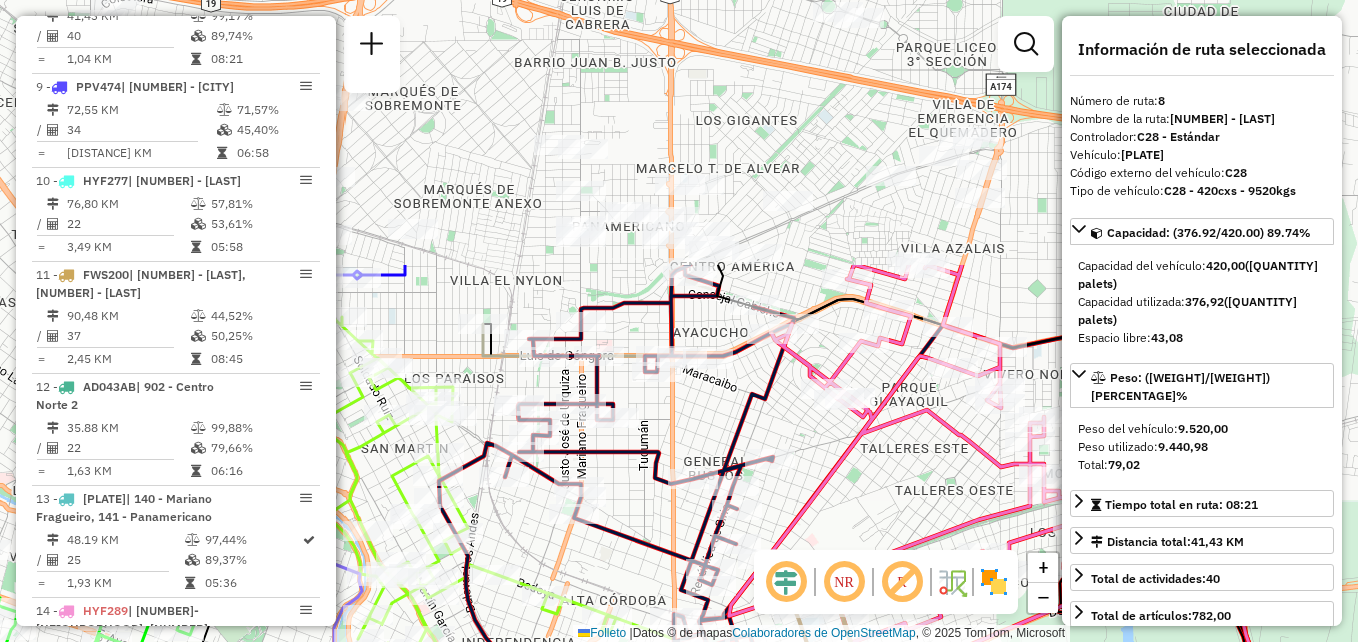 drag, startPoint x: 680, startPoint y: 396, endPoint x: 660, endPoint y: 471, distance: 77.62087 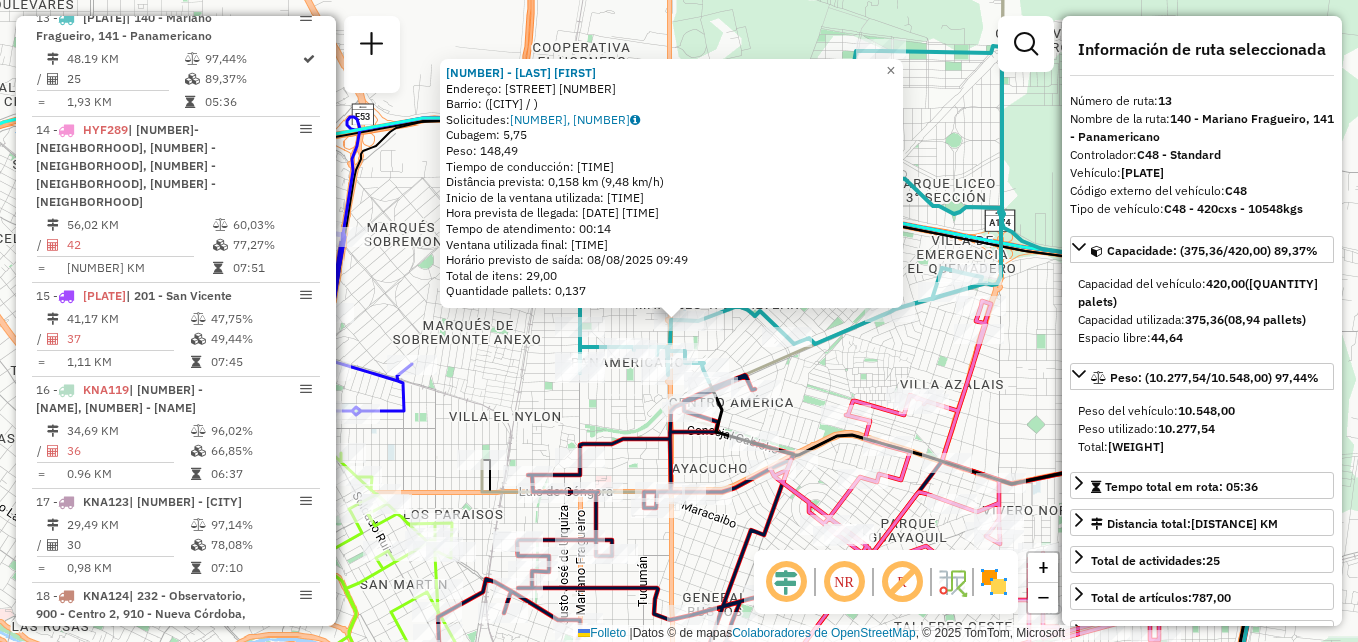 scroll, scrollTop: 1977, scrollLeft: 0, axis: vertical 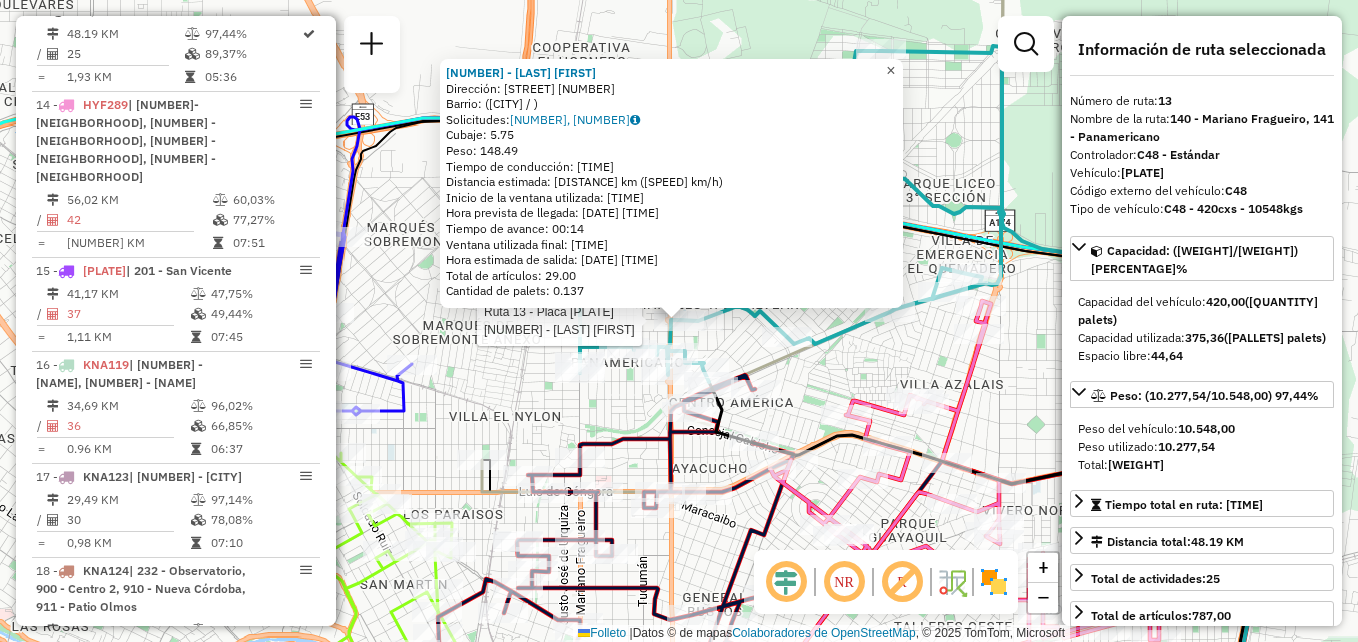 click on "×" 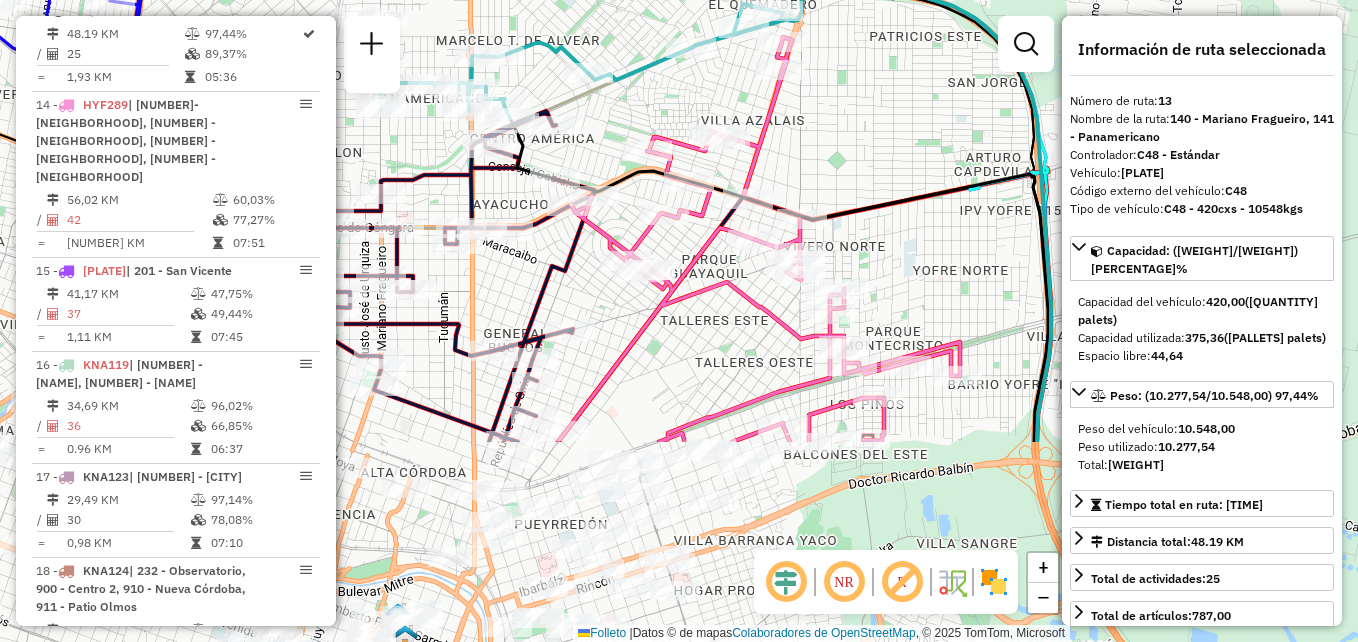 drag, startPoint x: 809, startPoint y: 191, endPoint x: 685, endPoint y: 14, distance: 216.1134 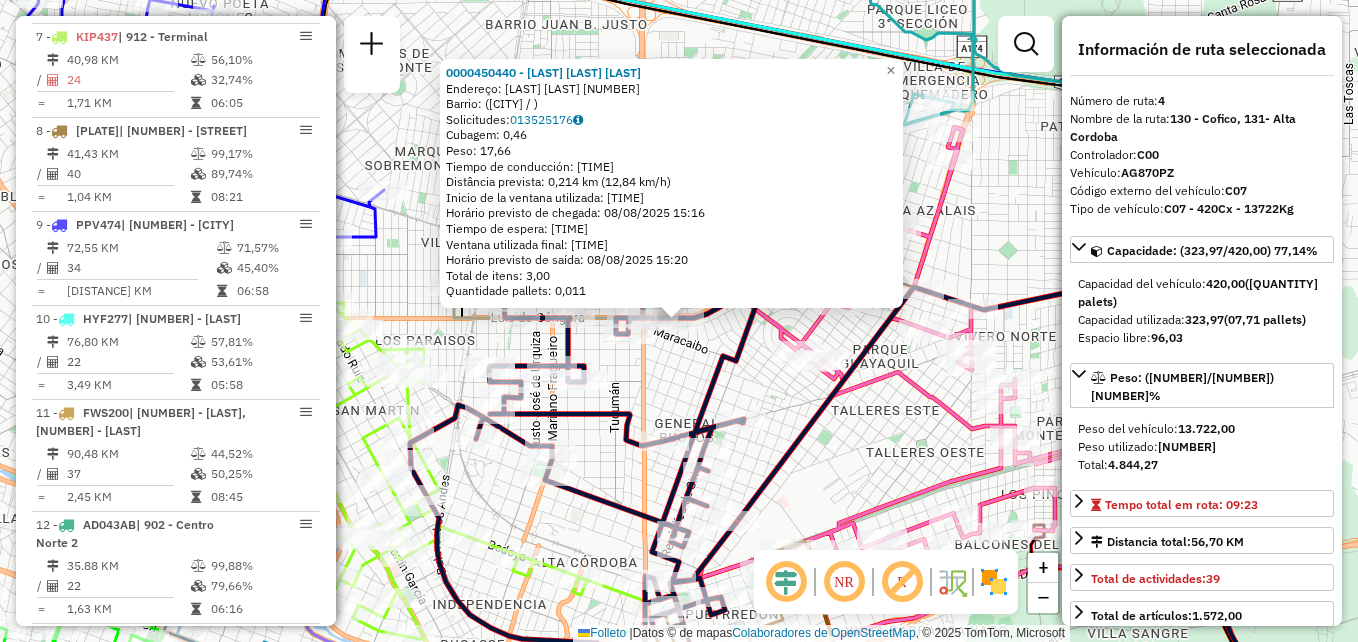 scroll, scrollTop: 1059, scrollLeft: 0, axis: vertical 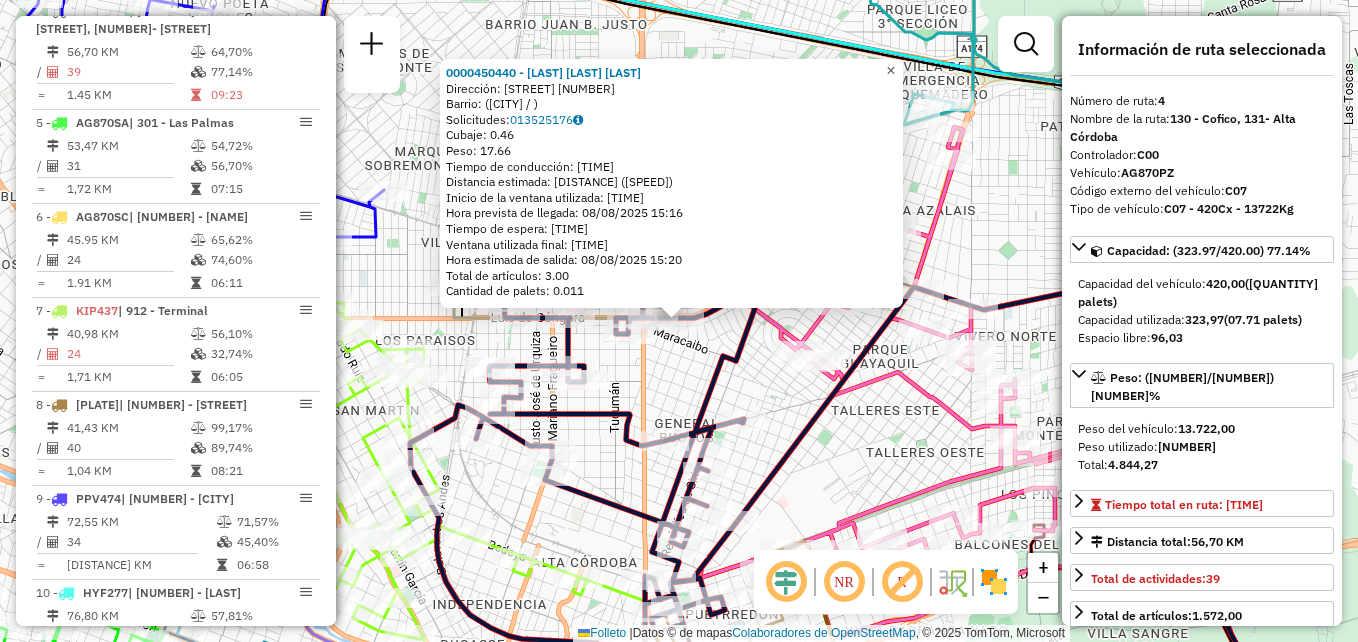 click on "×" 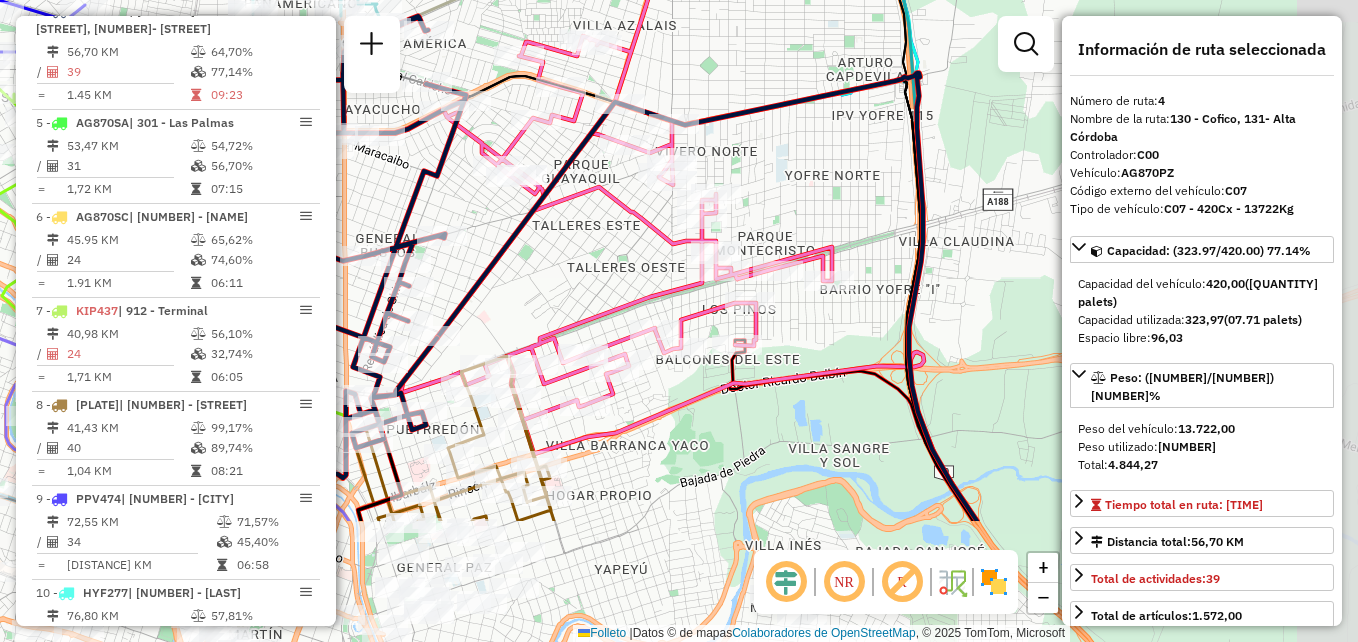 drag, startPoint x: 620, startPoint y: 173, endPoint x: 429, endPoint y: 49, distance: 227.72131 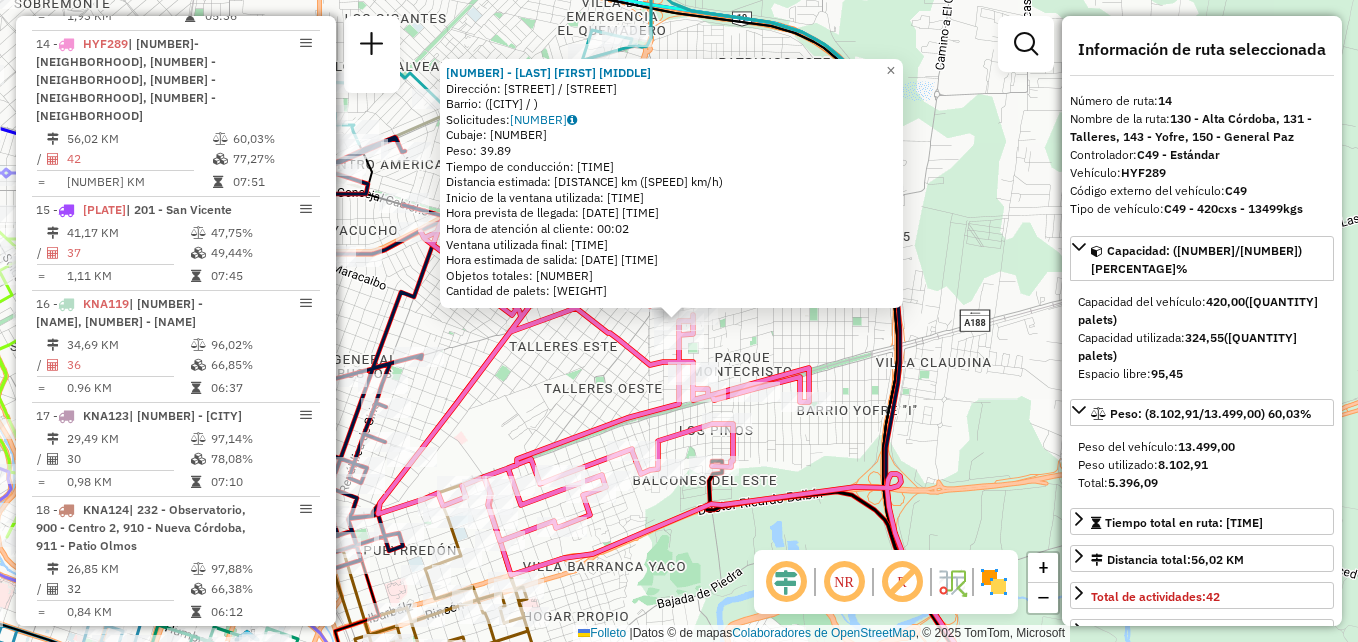 scroll, scrollTop: 2089, scrollLeft: 0, axis: vertical 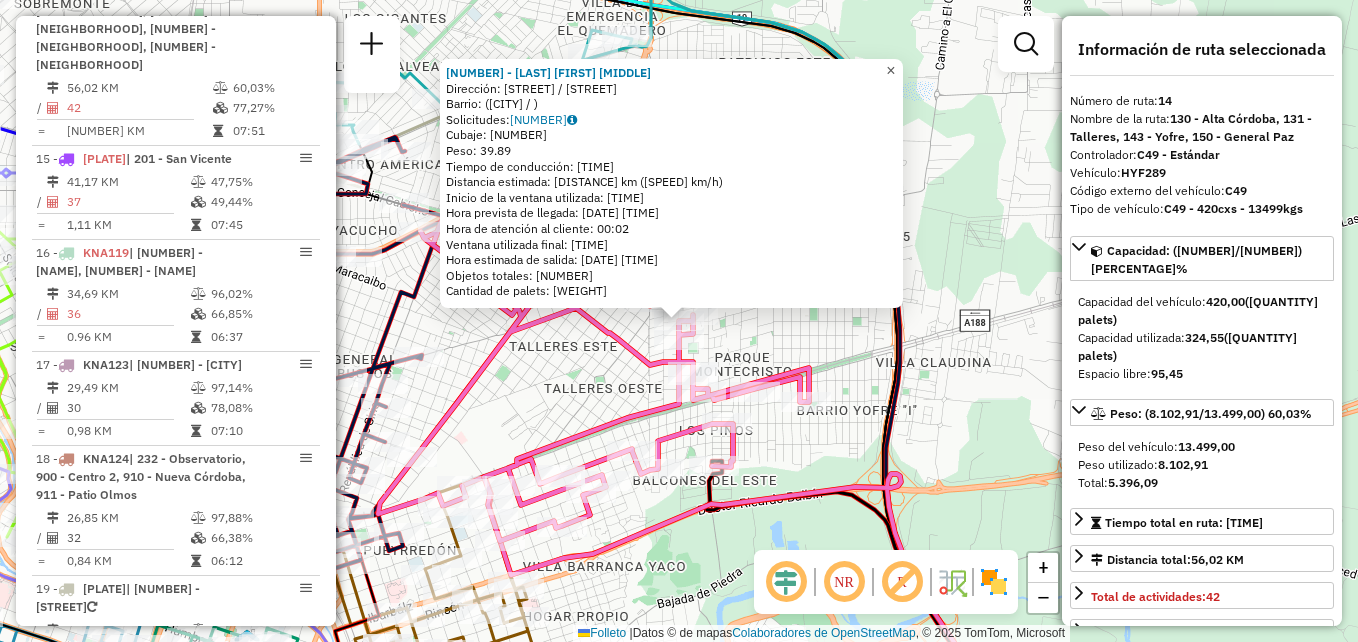 click on "×" 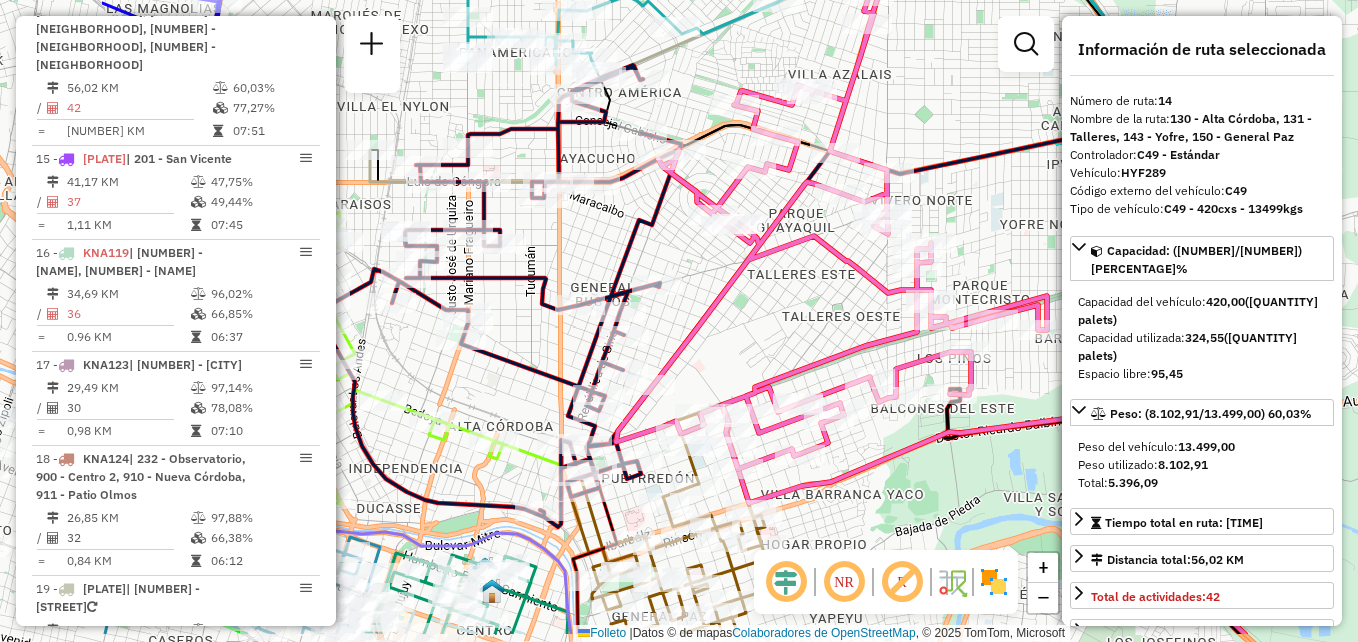 drag, startPoint x: 583, startPoint y: 343, endPoint x: 821, endPoint y: 271, distance: 248.65237 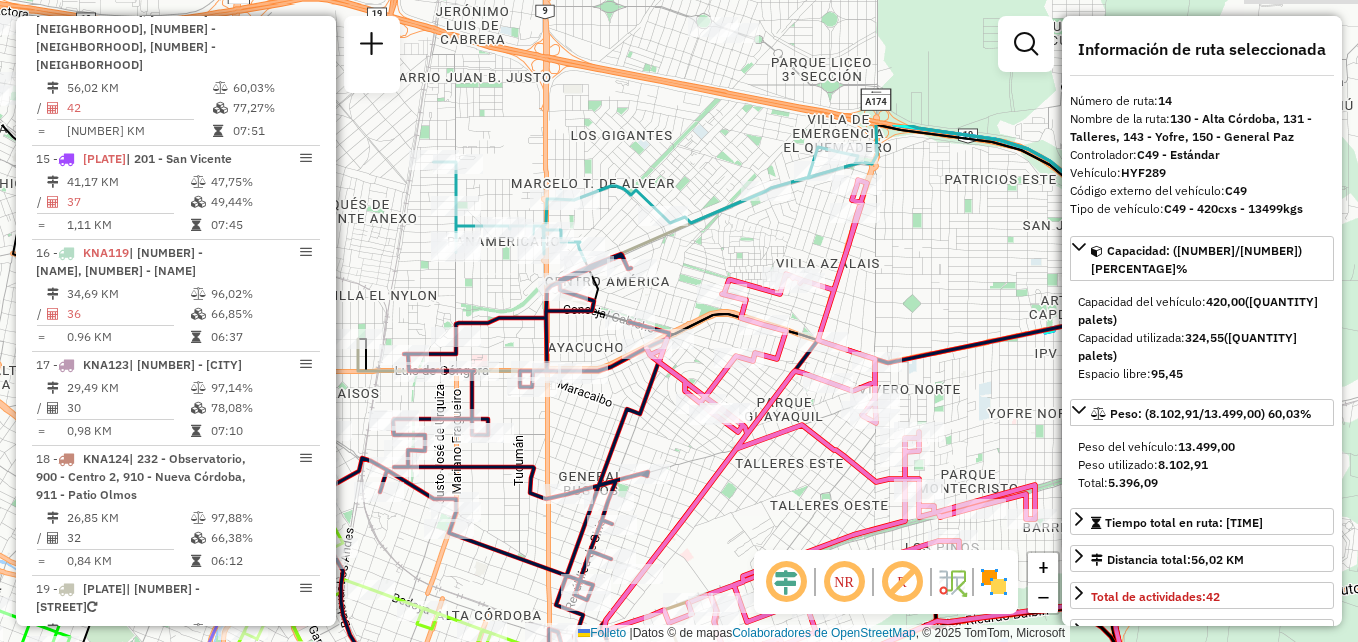 drag, startPoint x: 818, startPoint y: 344, endPoint x: 806, endPoint y: 533, distance: 189.38057 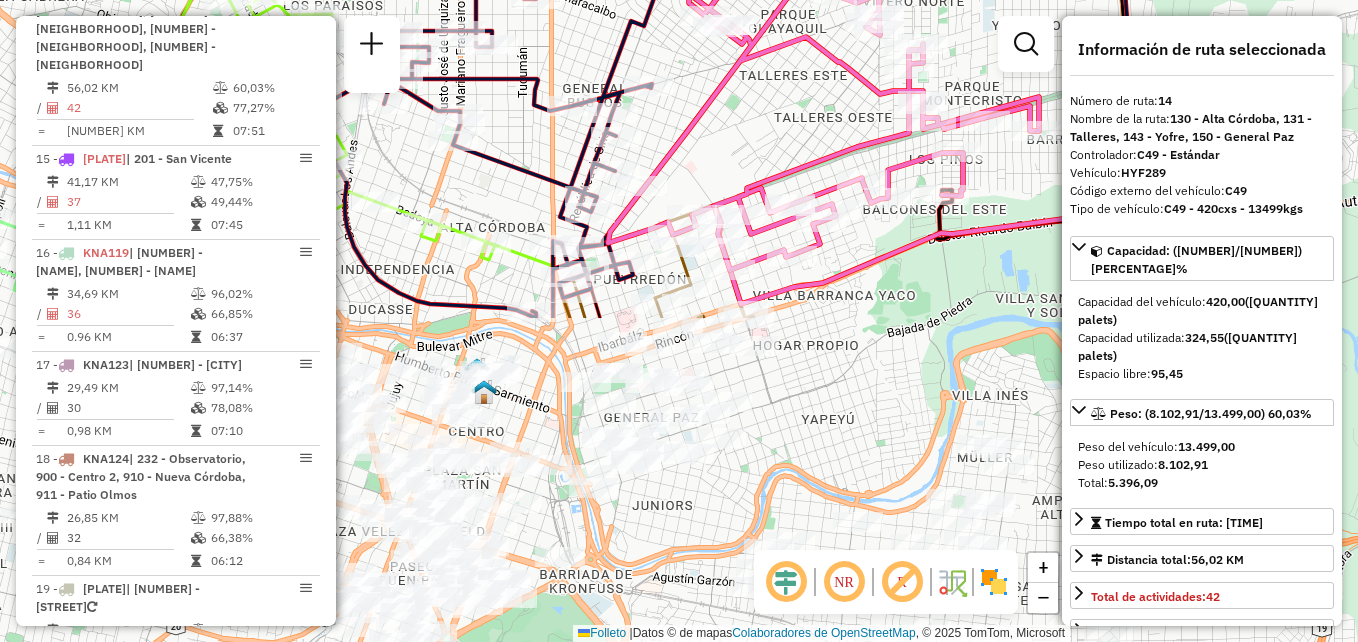 drag, startPoint x: 763, startPoint y: 370, endPoint x: 765, endPoint y: 55, distance: 315.00635 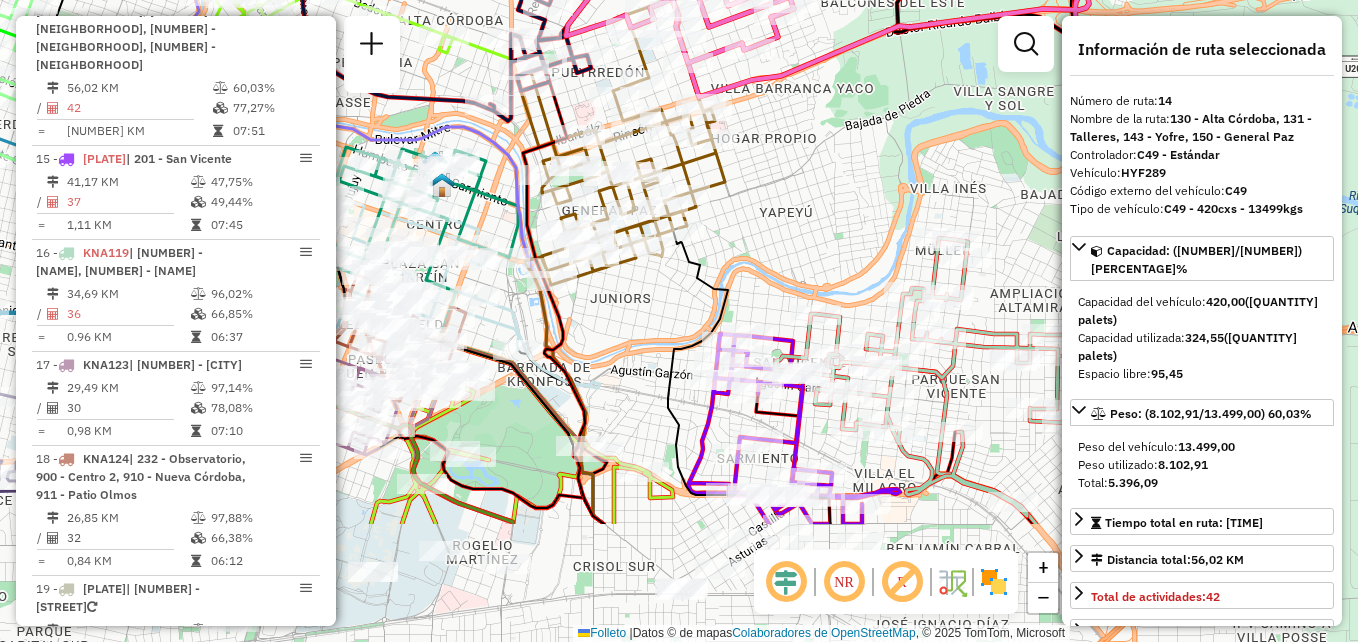 drag, startPoint x: 817, startPoint y: 160, endPoint x: 761, endPoint y: 12, distance: 158.24033 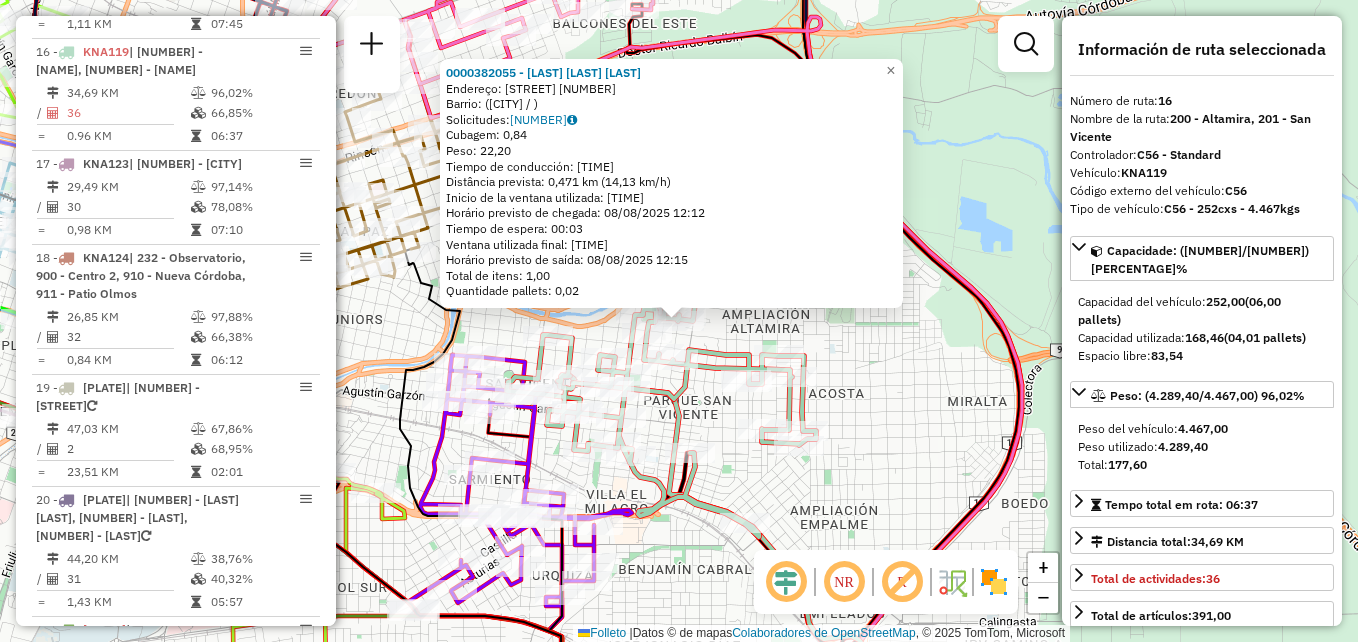 scroll, scrollTop: 2313, scrollLeft: 0, axis: vertical 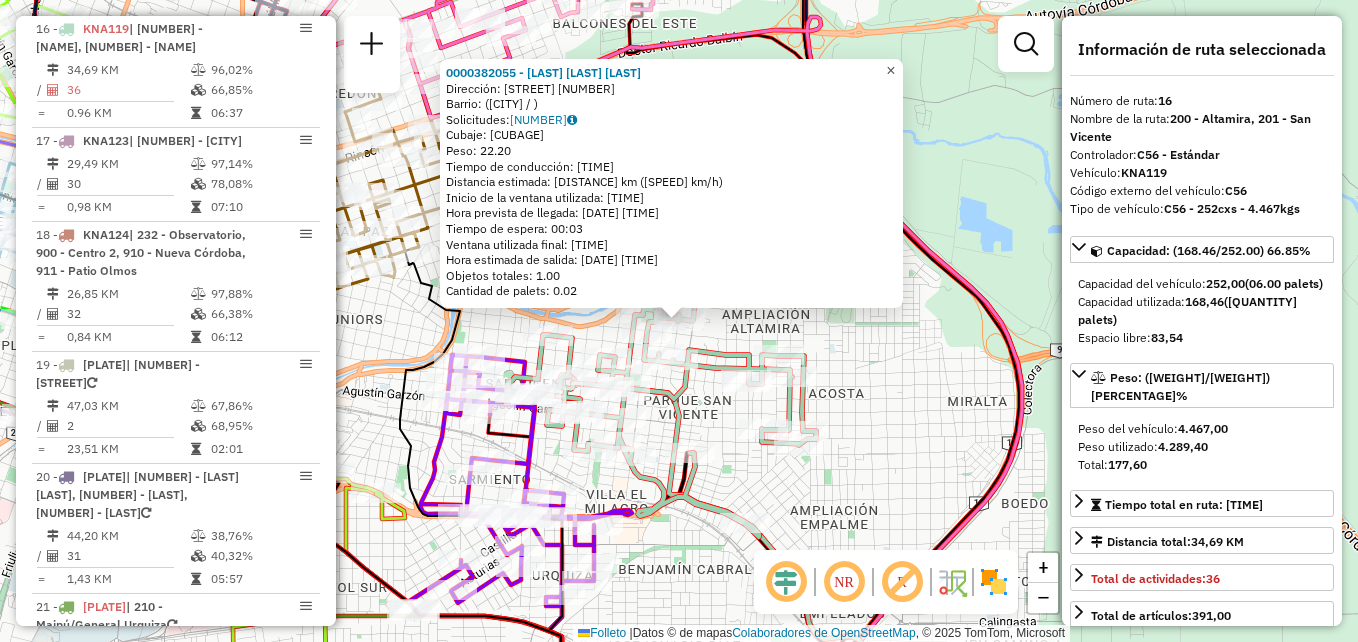 click on "×" 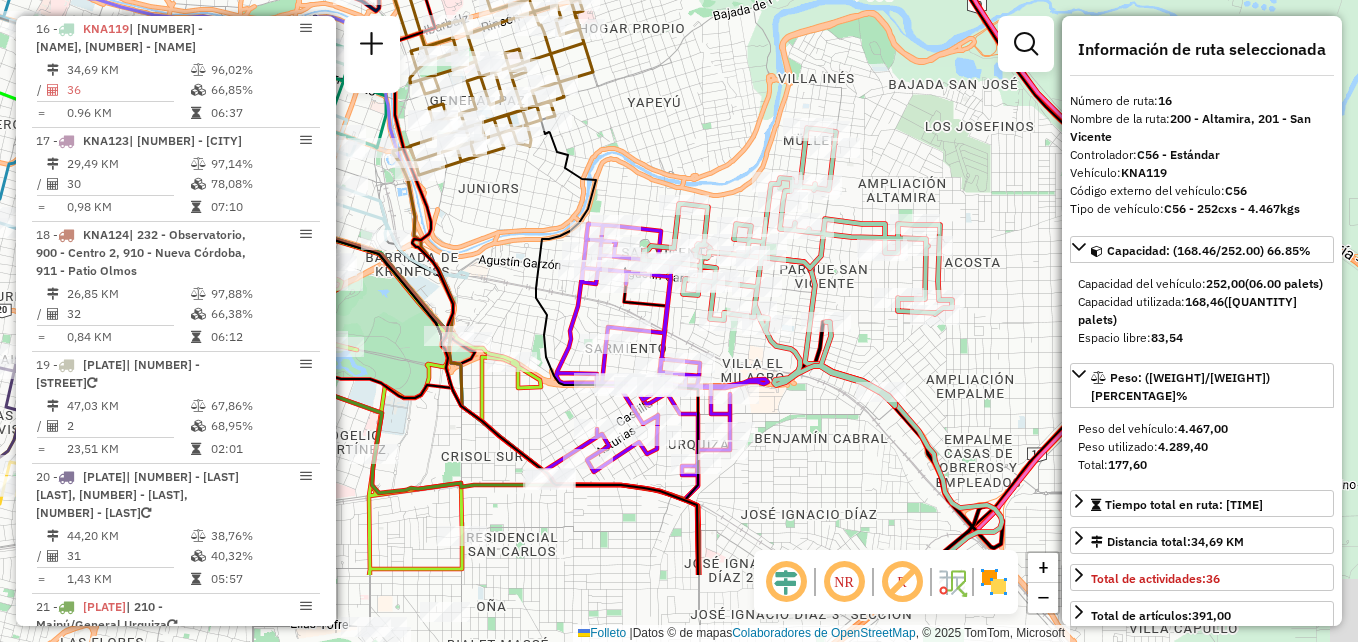 drag, startPoint x: 764, startPoint y: 207, endPoint x: 937, endPoint y: 41, distance: 239.7603 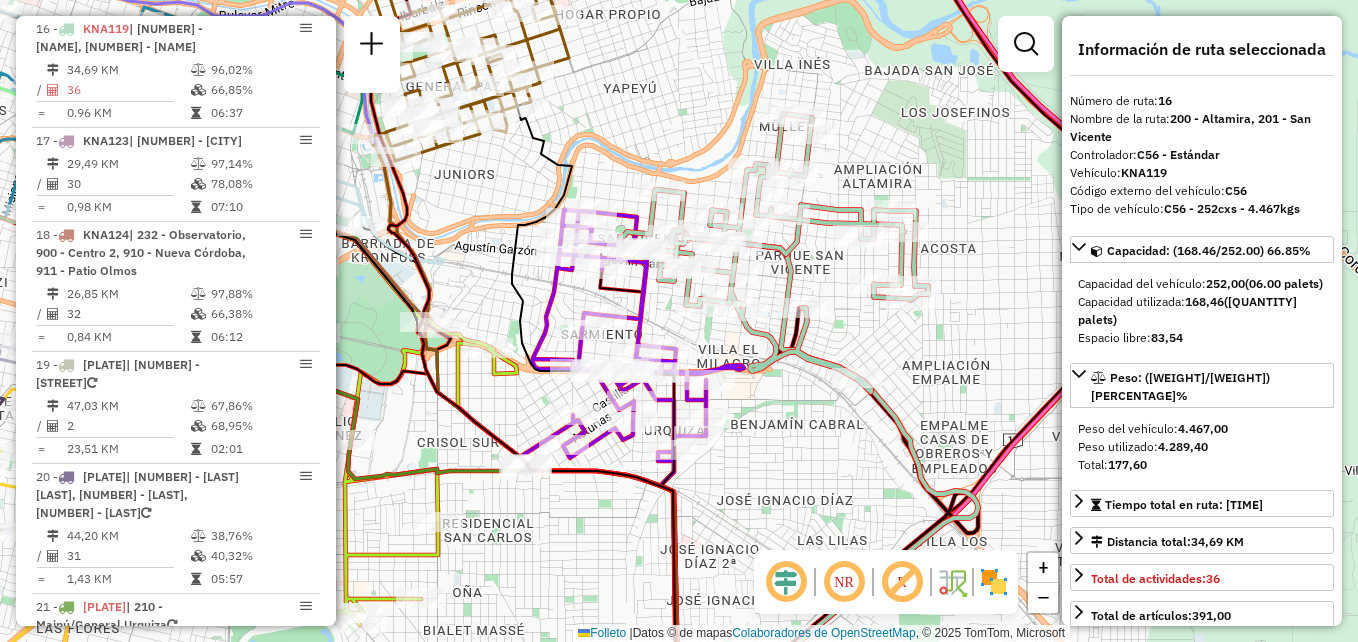 drag, startPoint x: 535, startPoint y: 393, endPoint x: 463, endPoint y: 422, distance: 77.62087 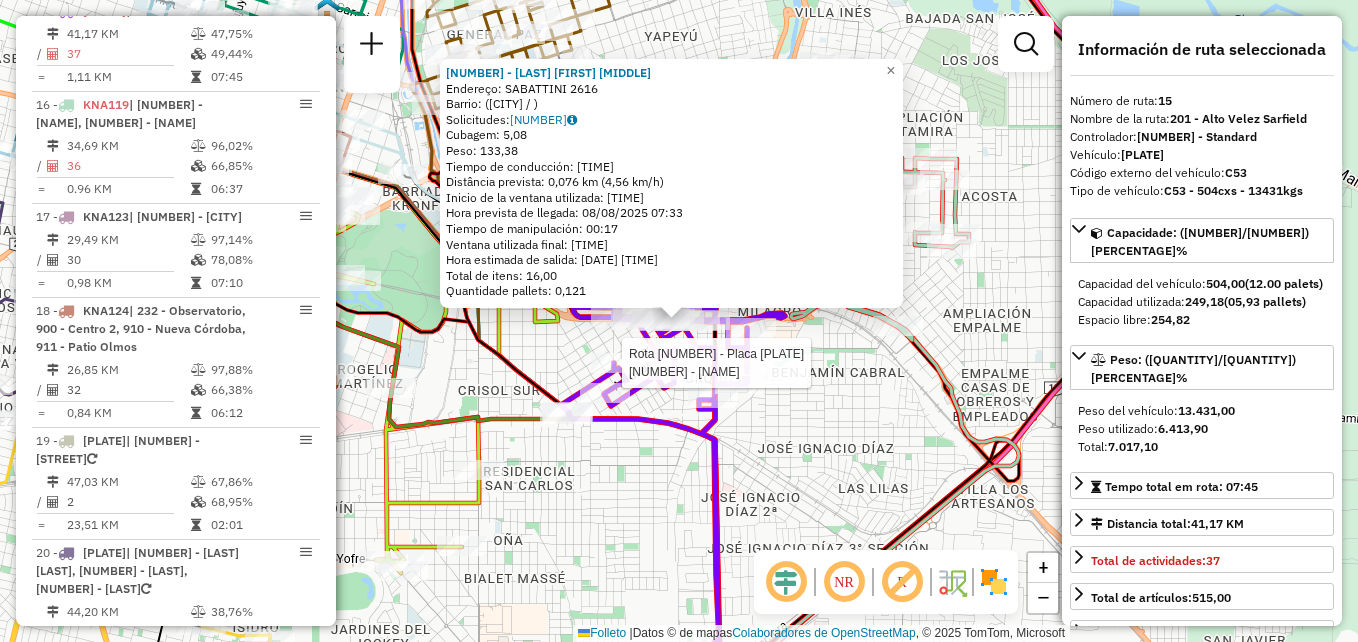 scroll, scrollTop: 2219, scrollLeft: 0, axis: vertical 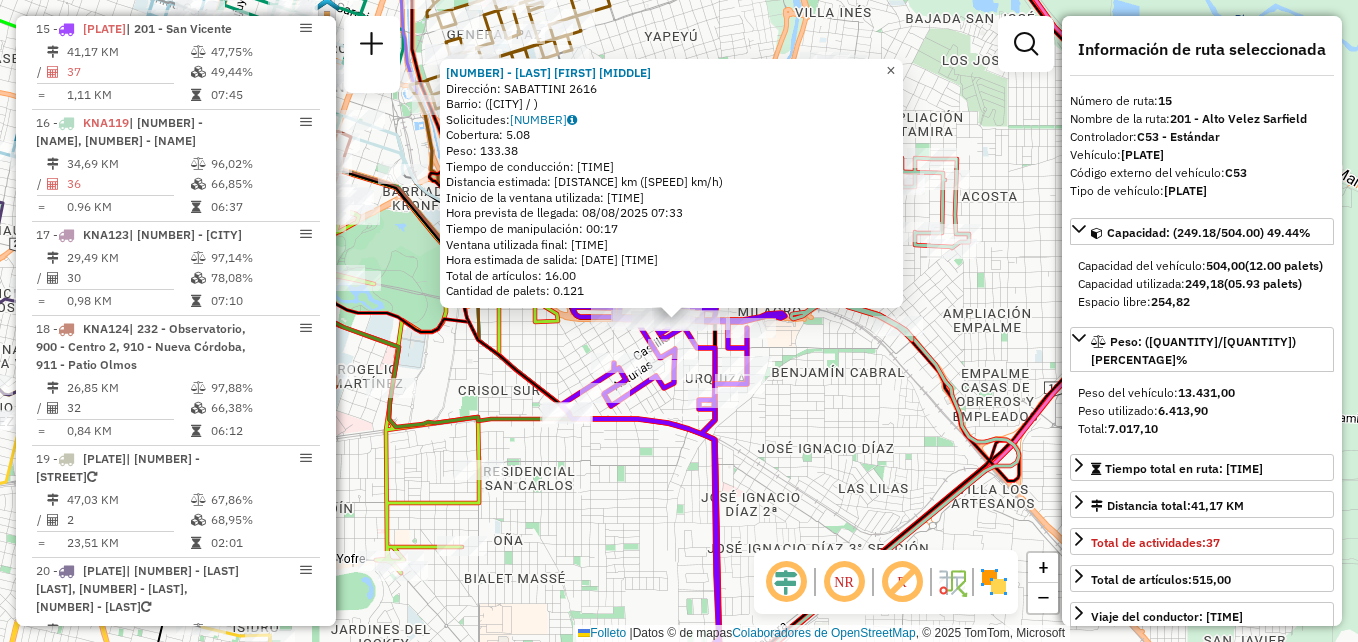 click on "×" 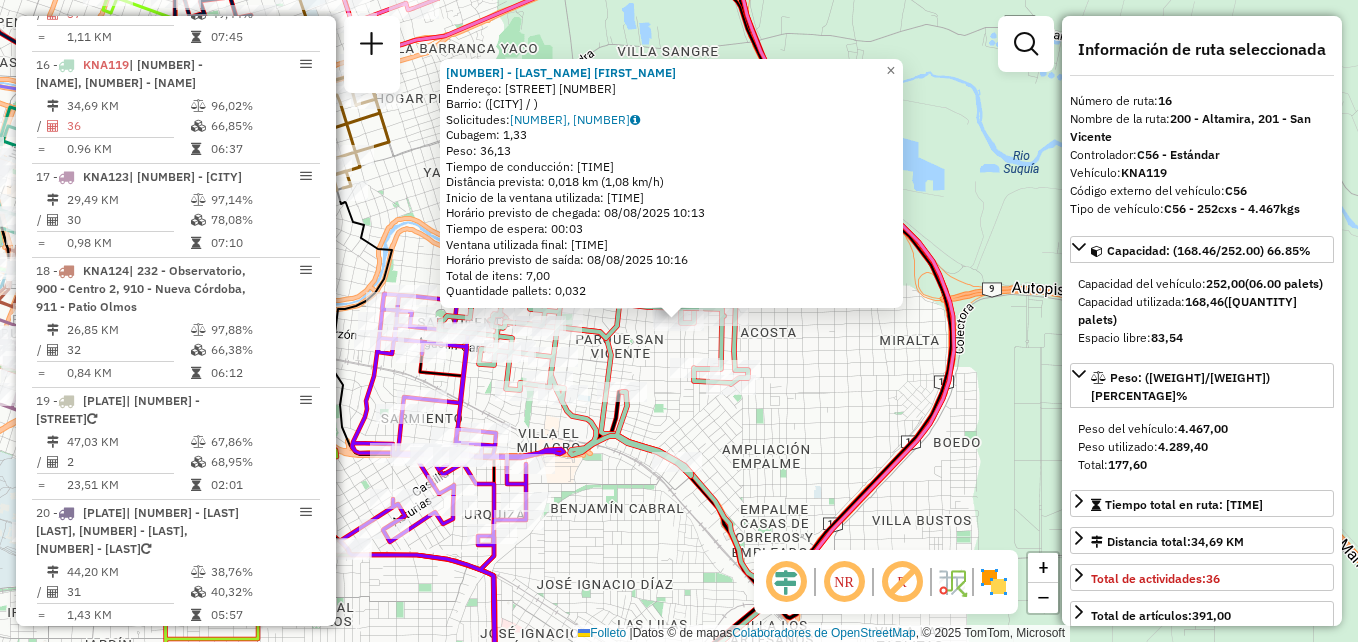 scroll, scrollTop: 2313, scrollLeft: 0, axis: vertical 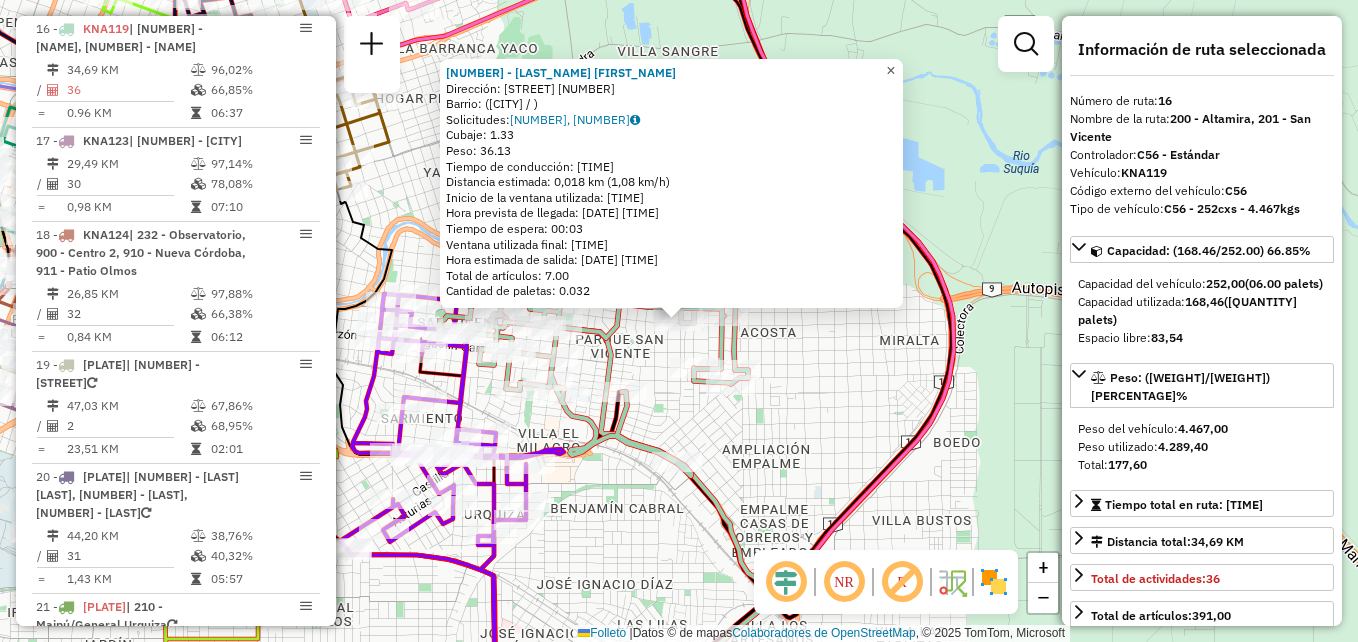 click on "×" 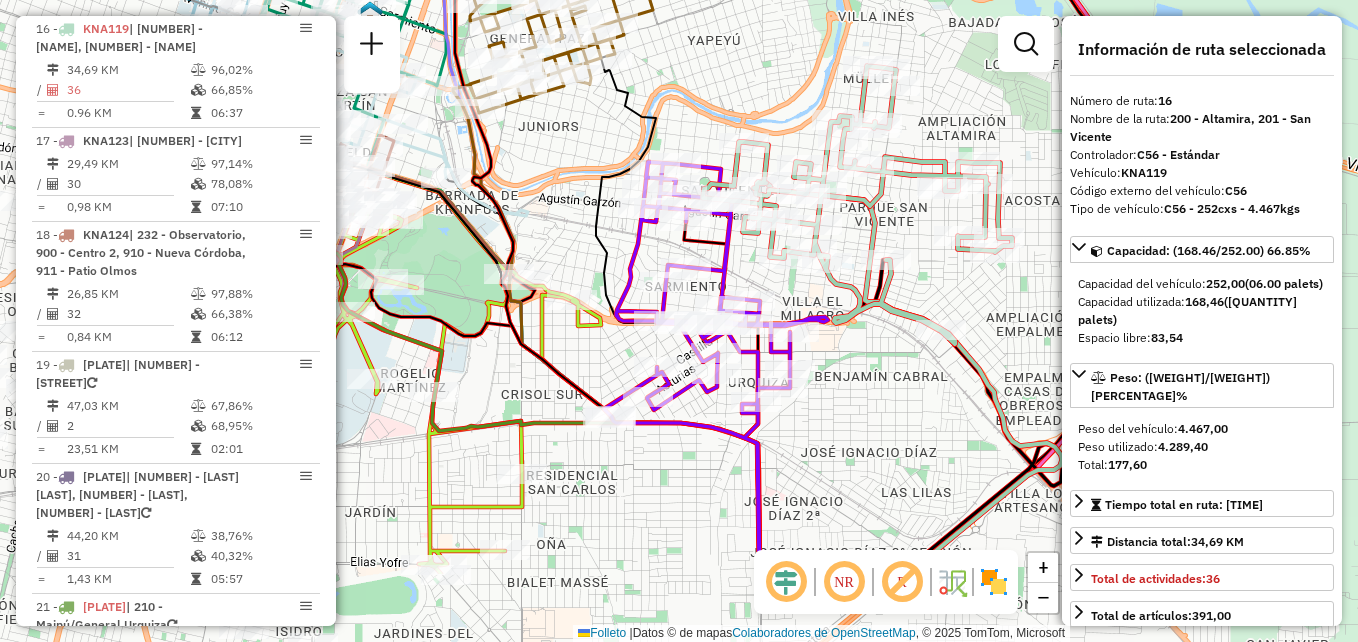 drag, startPoint x: 972, startPoint y: 376, endPoint x: 1065, endPoint y: 290, distance: 126.66886 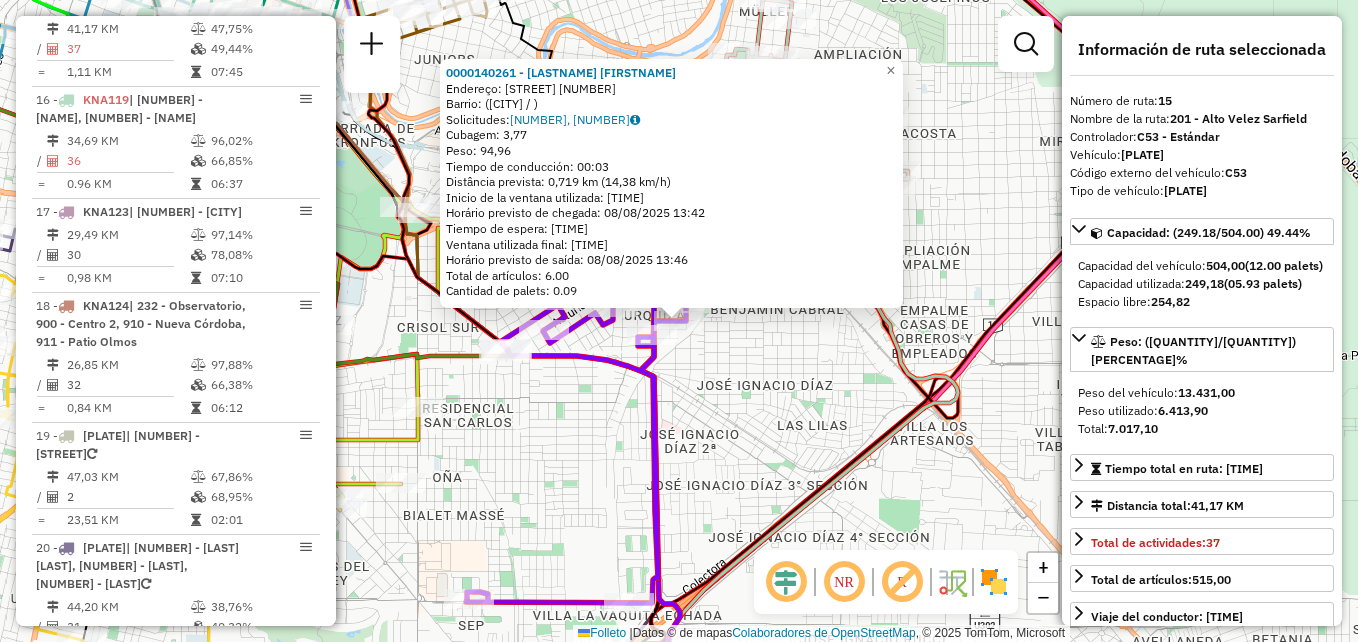 scroll, scrollTop: 2219, scrollLeft: 0, axis: vertical 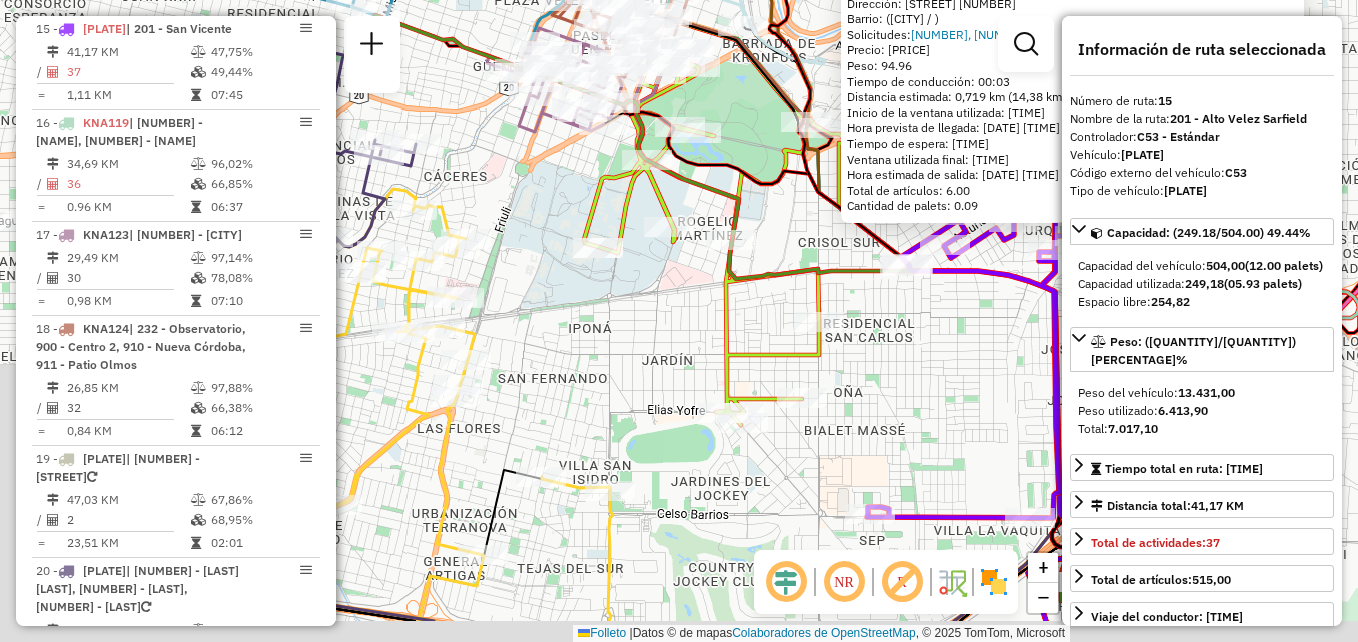 drag, startPoint x: 582, startPoint y: 440, endPoint x: 1010, endPoint y: 339, distance: 439.7556 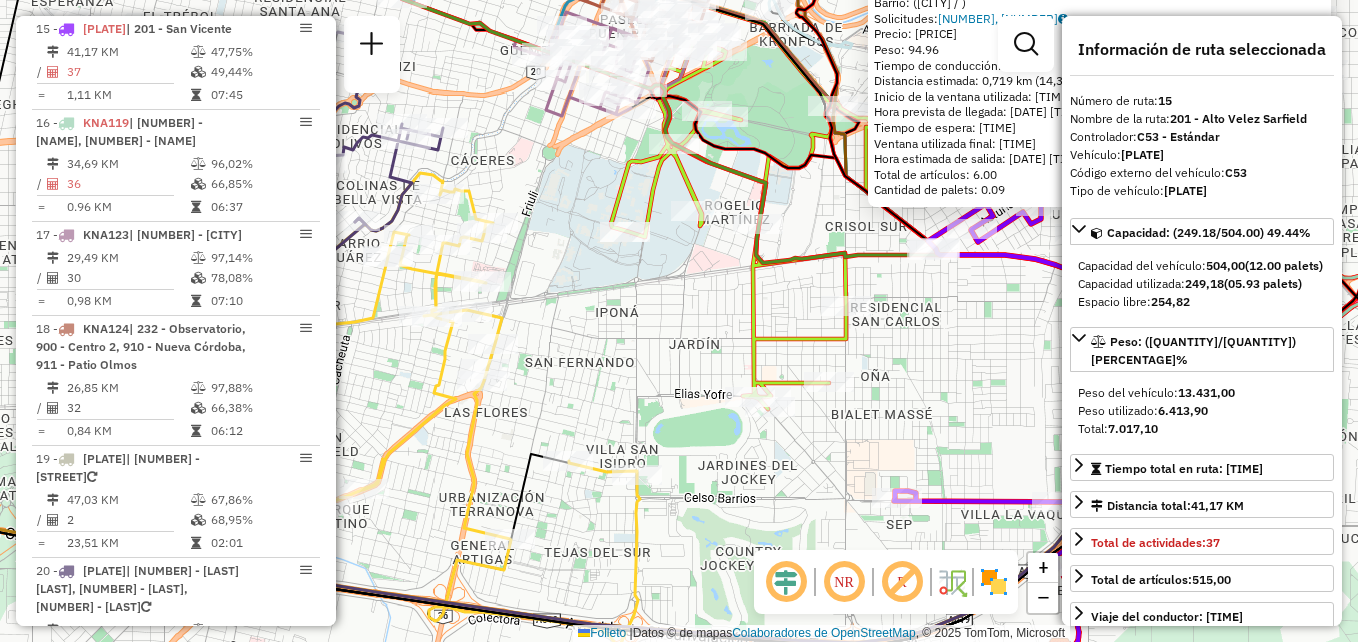 click on "[NUMBER] - [LAST_NAME] [FIRST_NAME] Dirección: [STREET] [NUMBER] Barrio: (CORDOBA / ) Solicitudes: [NUMBER], [NUMBER] Precio: 3.77 Peso: 94.96 Tiempo de conducción: 00:03 Distancia estimada: 0,719 km (14,38 km/h) Inicio de la ventana utilizada: 07:00 Hora prevista de llegada: [DATE] [TIME] Tiempo de espera: 00:04 Ventana utilizada final: 16:30 Hora estimada de salida: [DATE] [TIME] Total de artículos: 6.00 Cantidad de palets: 0.09 × Janela de atendimento Grade de atendimento Capacidade Transportadoras Veículos Cliente Pedidos Rotas Selecione os dias de semana para filtrar as janelas de atendimento Seg Ter Qua Qui Sex Sáb Dom Informe o período da janela de atendimento: De: Até: Filtrar exatamente a janela do cliente Considerar janela de atendimento padrão Selecione os dias de semana para filtrar as grades de atendimento Seg Ter Qua Qui Sex Sáb Dom Considerar clientes sem dia de atendimento cadastrado Peso mínimo: Peso máximo: De: +" 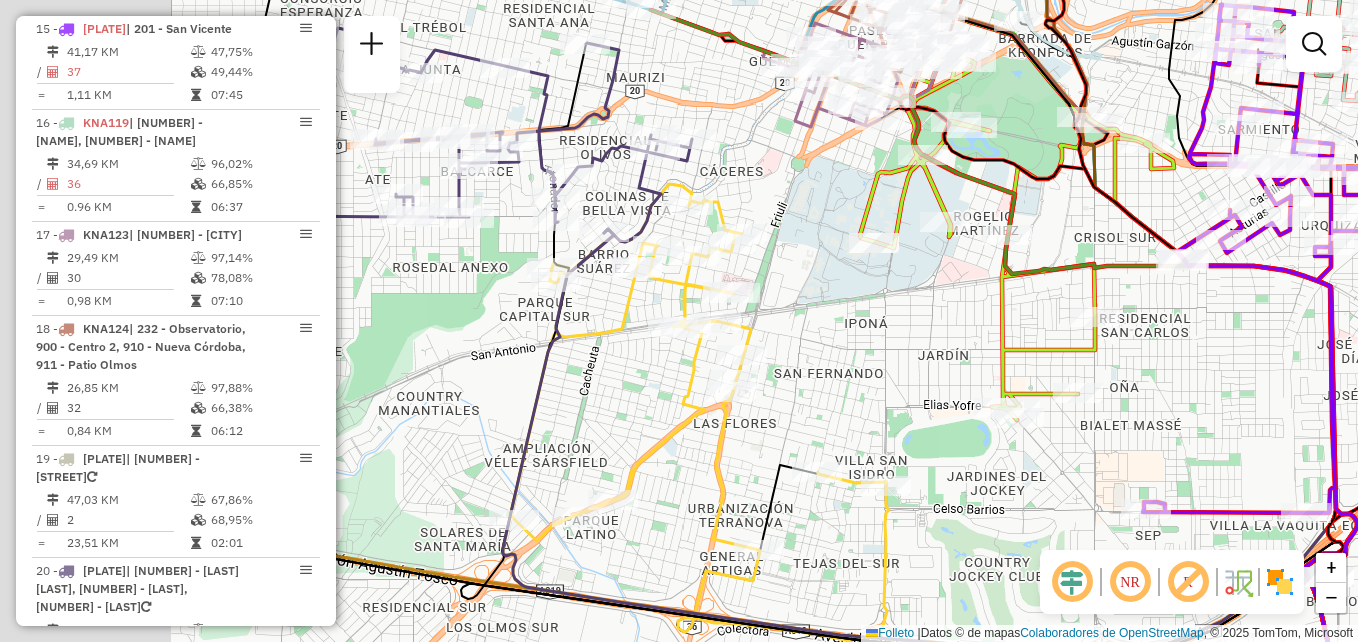 drag, startPoint x: 695, startPoint y: 498, endPoint x: 1006, endPoint y: 476, distance: 311.77716 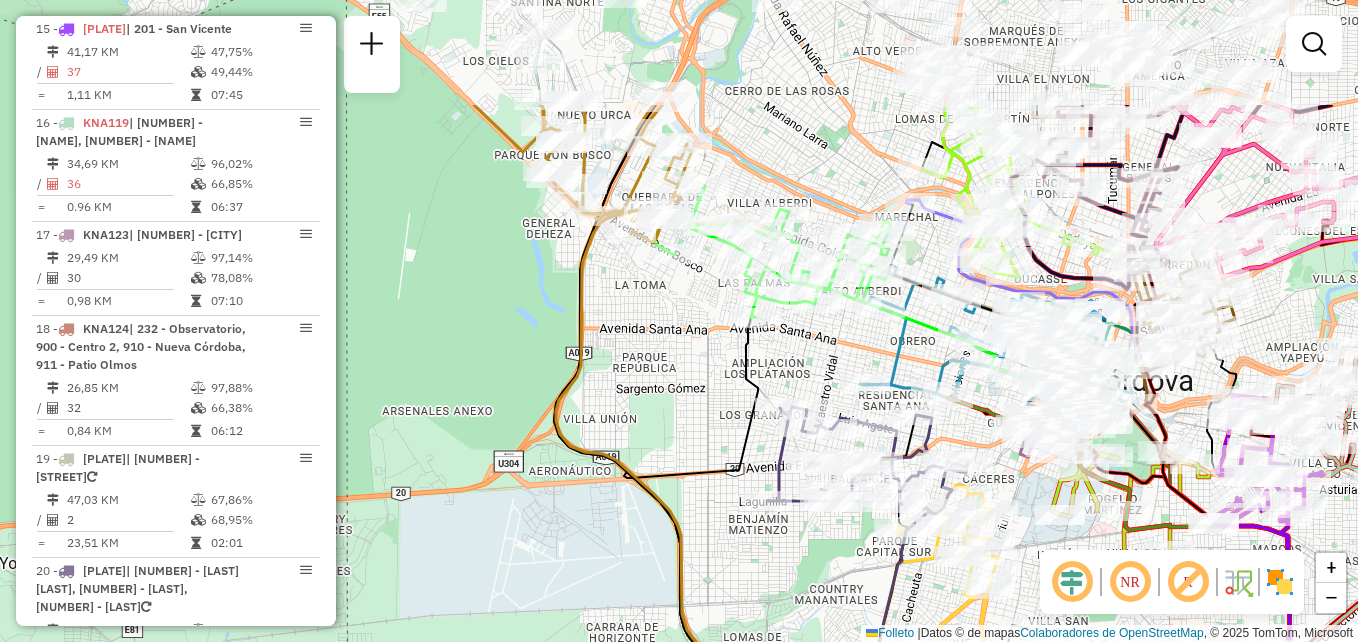 drag, startPoint x: 786, startPoint y: 518, endPoint x: 883, endPoint y: 693, distance: 200.08498 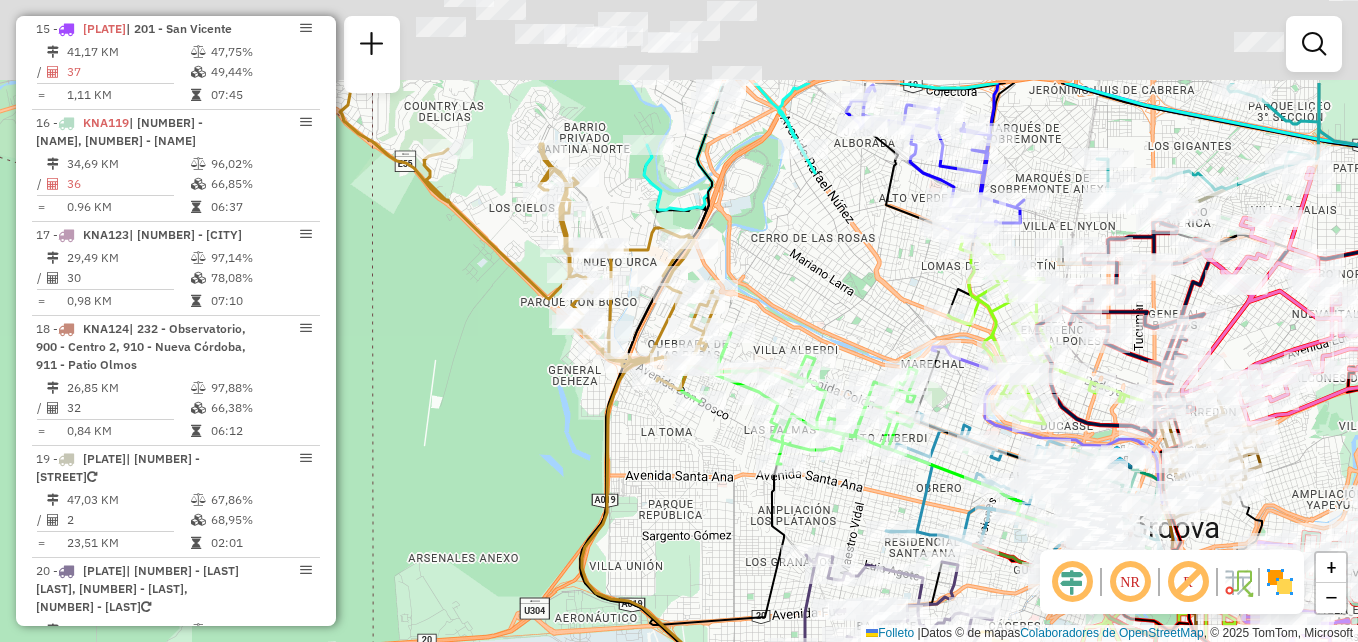 drag, startPoint x: 723, startPoint y: 450, endPoint x: 711, endPoint y: 481, distance: 33.24154 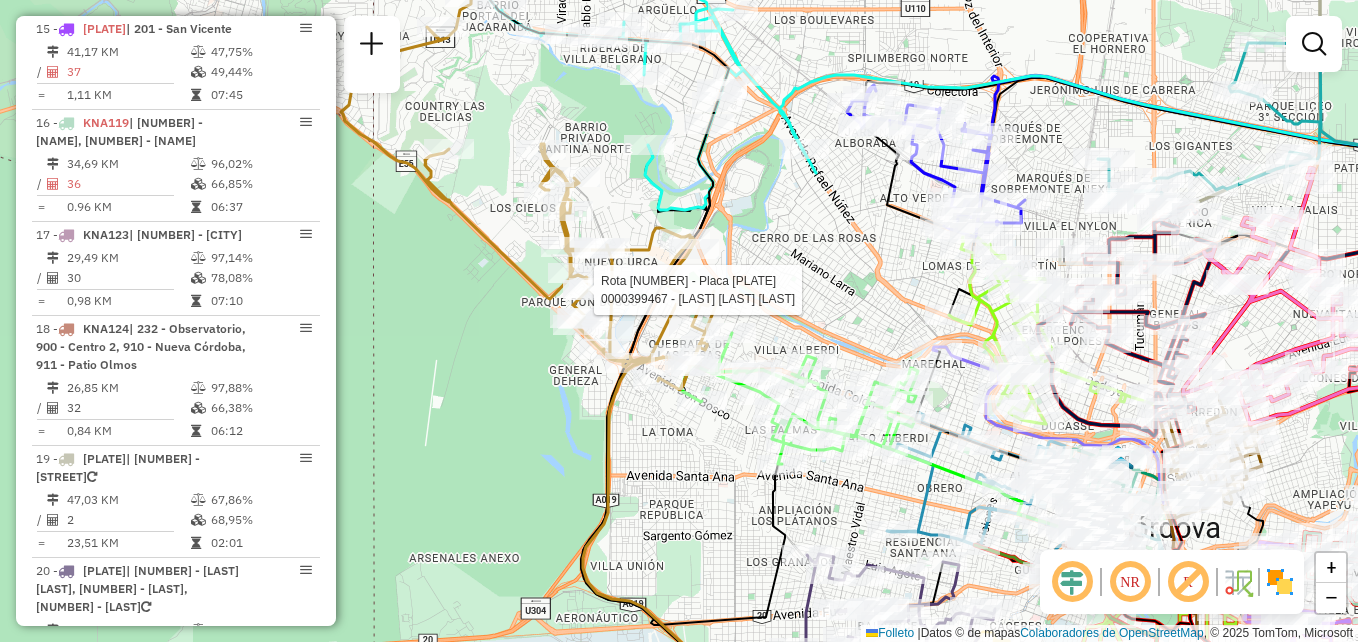 select on "**********" 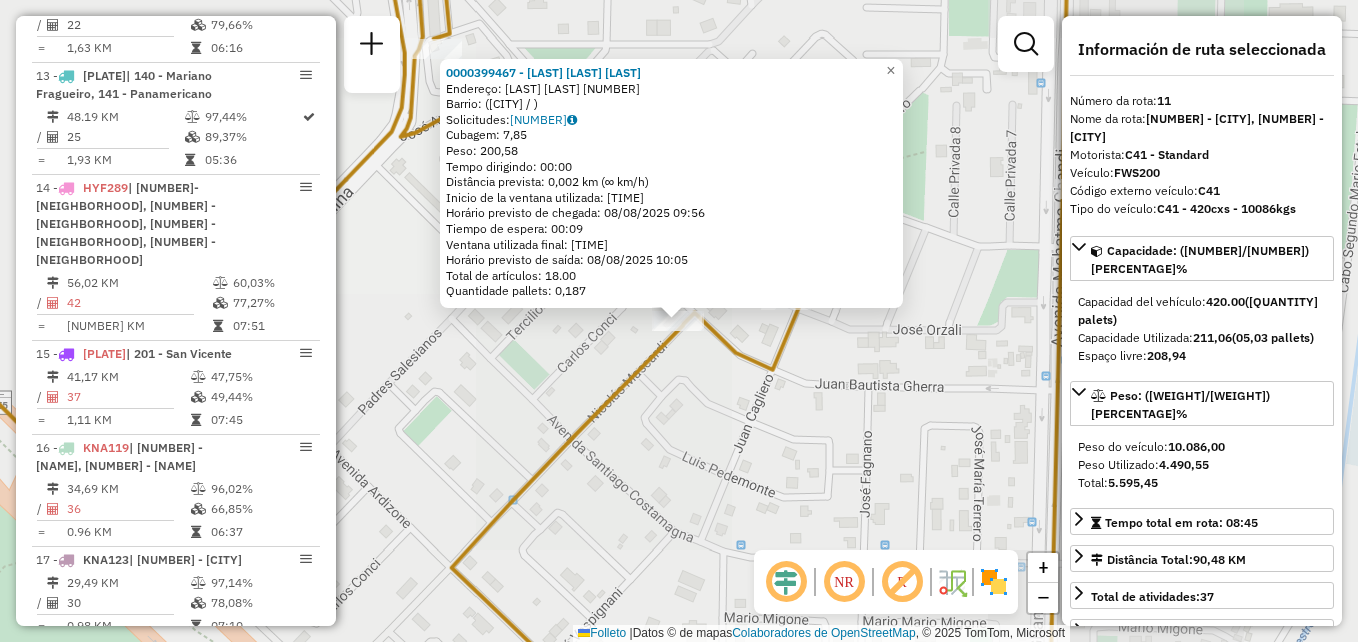 scroll, scrollTop: 1753, scrollLeft: 0, axis: vertical 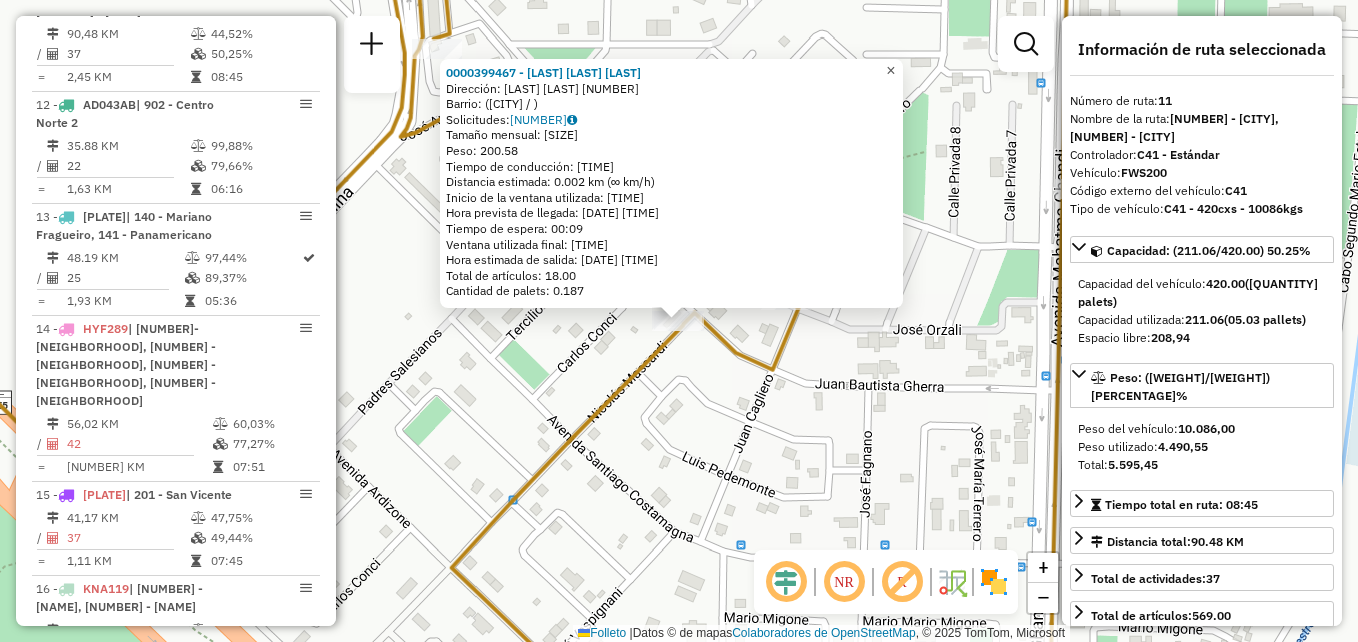 click on "×" 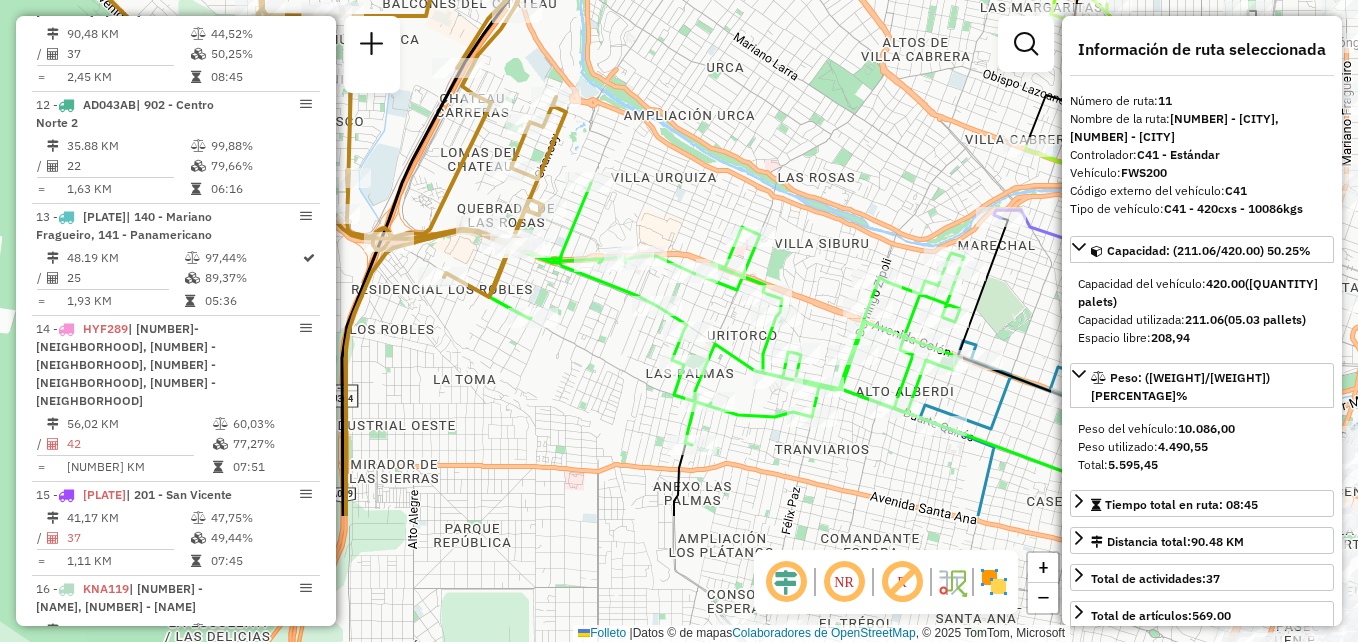 drag, startPoint x: 764, startPoint y: 423, endPoint x: 515, endPoint y: 177, distance: 350.0243 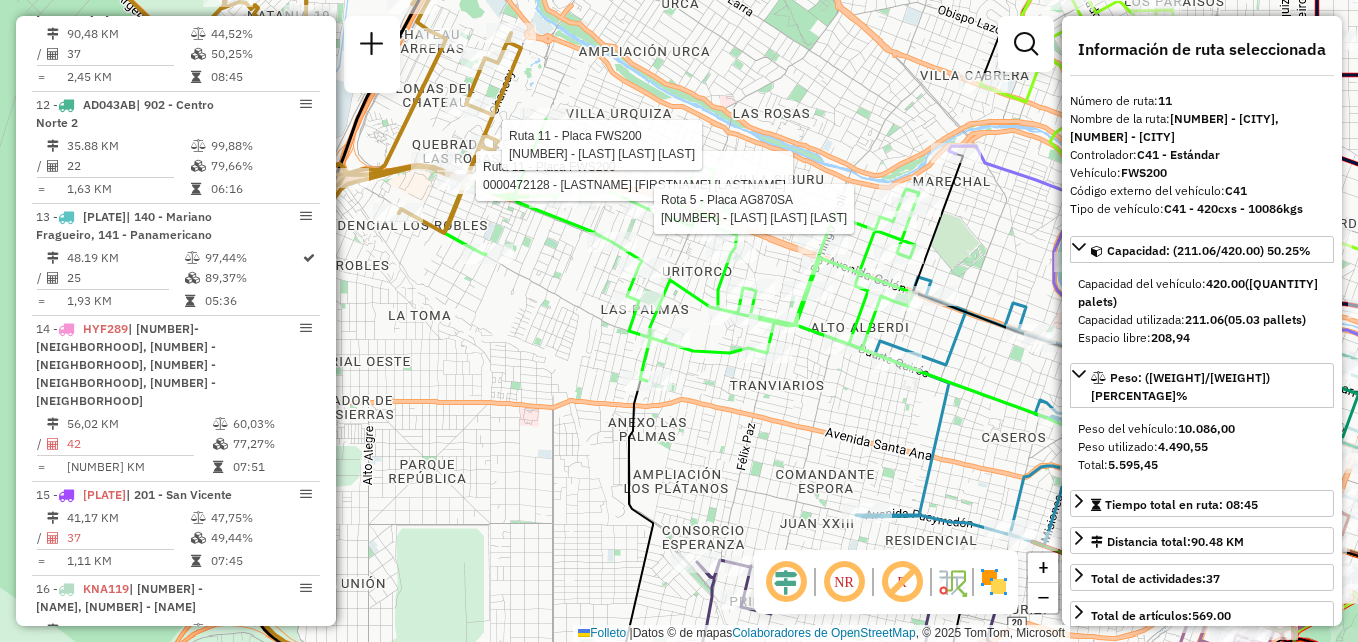 click 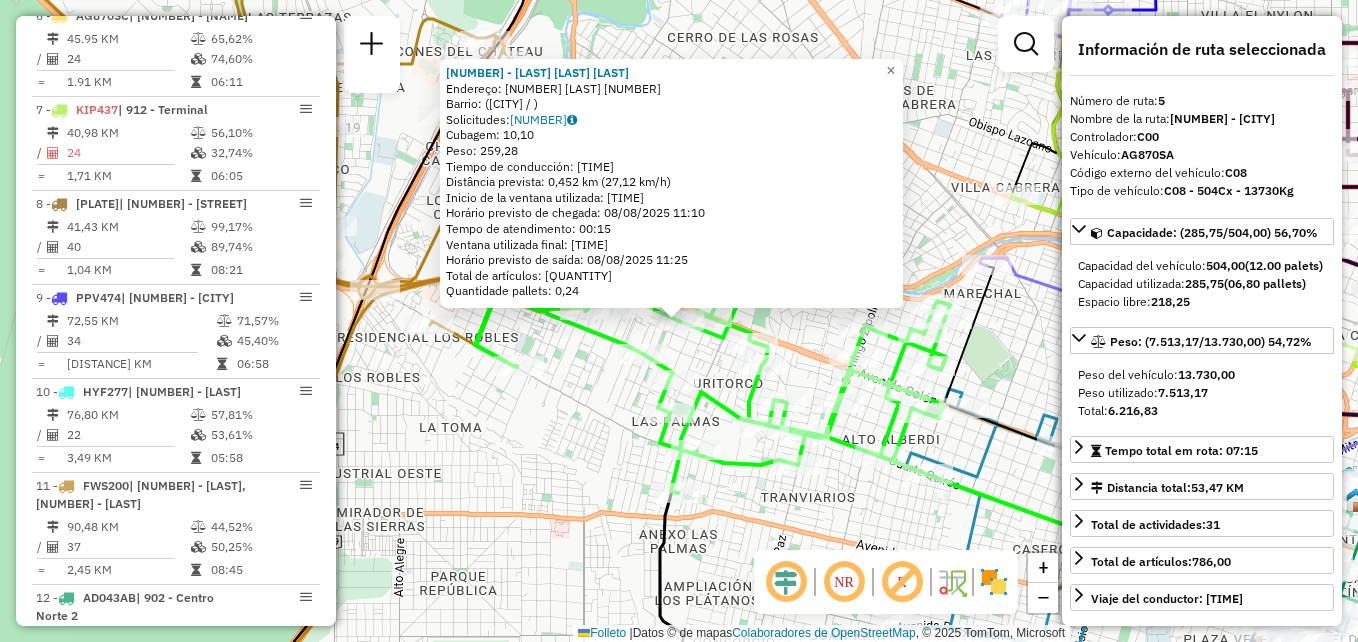scroll, scrollTop: 1171, scrollLeft: 0, axis: vertical 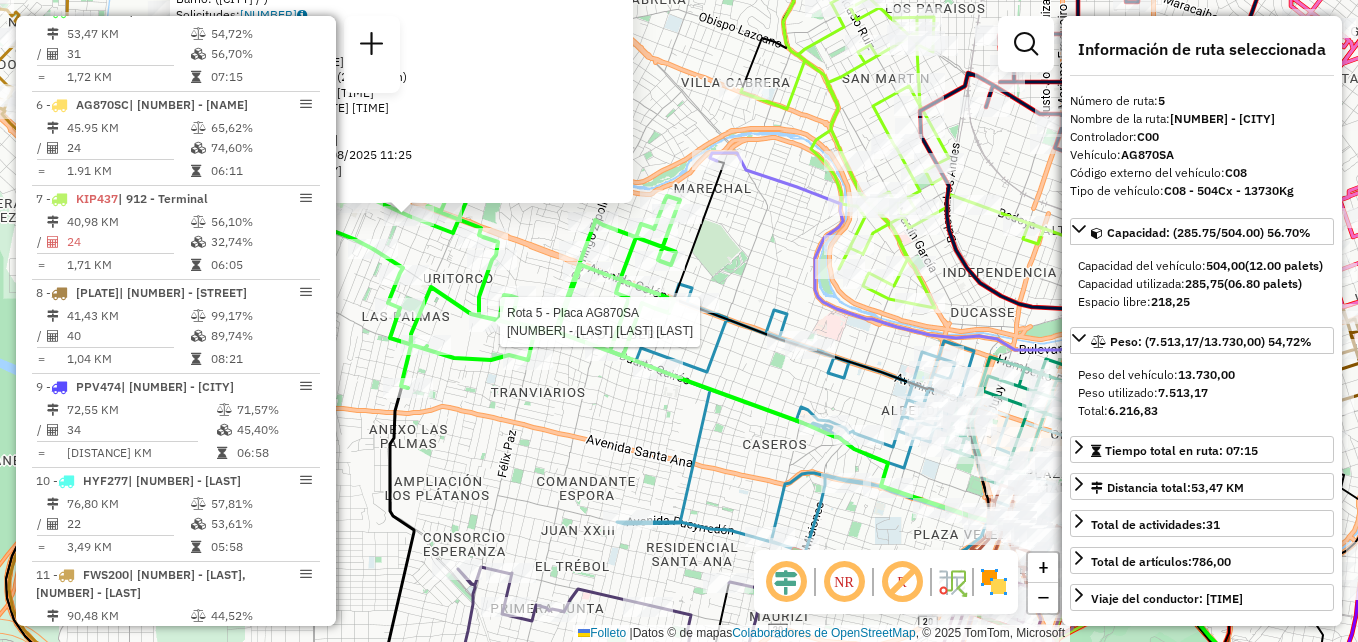 click on "[ROUTE] [PLATE] [NUMBER] - [LAST] [FIRST] [MIDDLE] [ROUTE] [PLATE] [NUMBER] - [LAST] [FIRST] [MIDDLE] [ROUTE] [PLATE] [NUMBER] - [LAST] [FIRST] [MIDDLE] [NUMBER] - [LAST] [FIRST] [MIDDLE]  Dirección: [STREET] [NUMBER]   Barrio: ([CITY] / )   Solicitudes:  [NUMBER]   Cubaje: [CUBAGE]  Peso: [WEIGHT]  Tiempo de conducción: [TIME]   Distancia estimada: [DISTANCE] km ([SPEED] km/h)   Inicio de la ventana utilizada: [TIME]   Hora prevista de llegada: [DATE] [TIME]   Tiempo de espera: [TIME]   Ventana utilizada final: [TIME]   Hora estimada de salida: [DATE] [TIME]   Total de artículos: [ITEMS]   Cantidad de palets: [PALLETS]  × Janela de atendimento Grade de atendimento Capacidade Transportadoras Veículos Cliente Pedidos  Rotas Selecione os dias de semana para filtrar as janelas de atendimento  Seg   Ter   Qua   Qui   Sex   Sáb   Dom  Informe o período da janela de atendimento: De: Até:  Filtrar exatamente a janela do cliente  Considerar janela de atendimento padrão   Seg   Ter   Qua   Qui   Sex   Sáb  +" 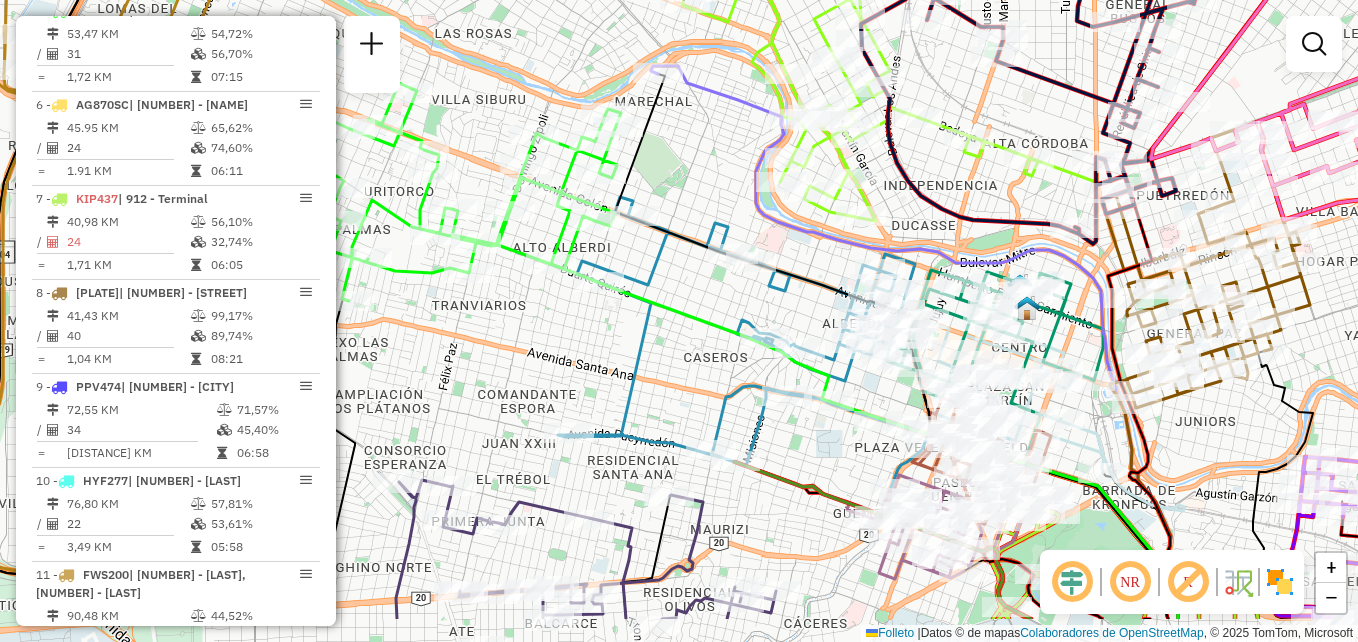 drag, startPoint x: 553, startPoint y: 372, endPoint x: 509, endPoint y: 317, distance: 70.434364 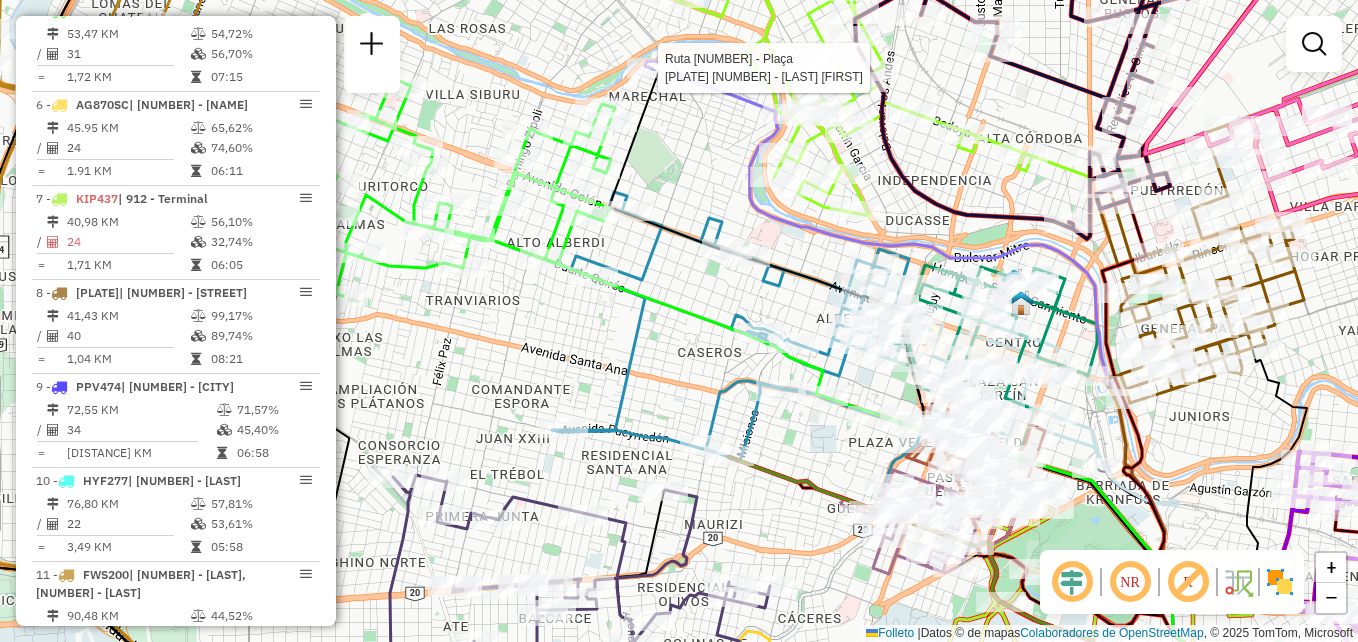 select on "**********" 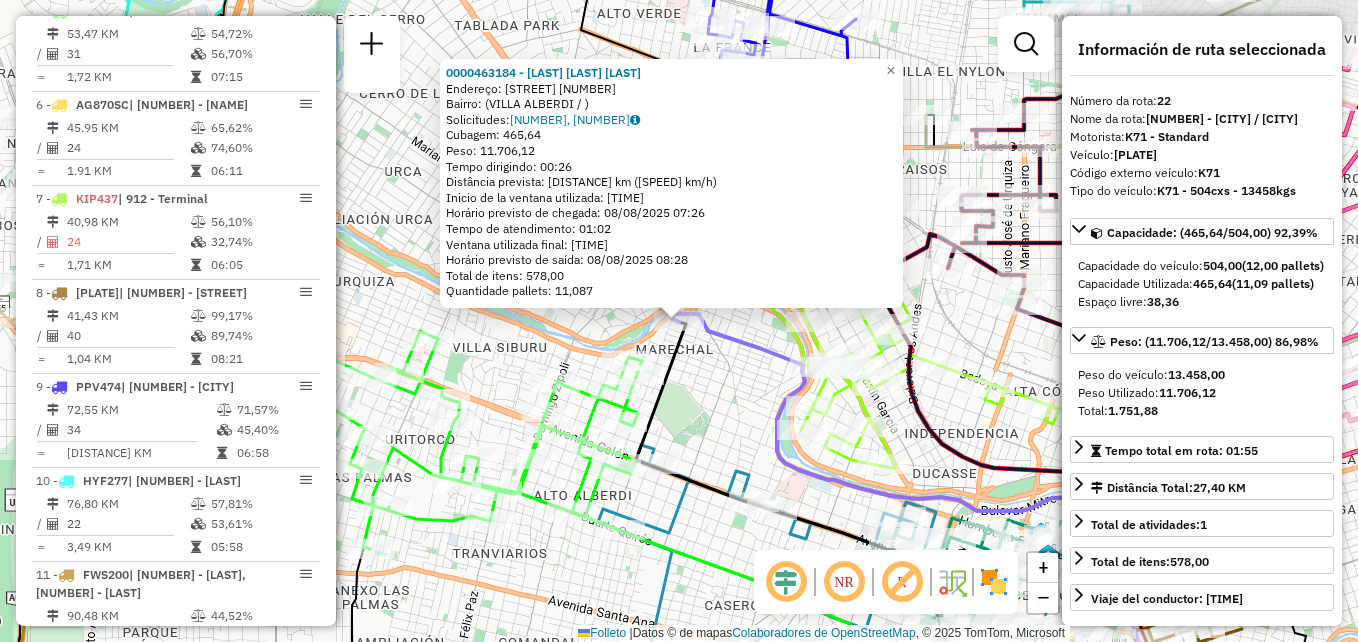 scroll, scrollTop: 2557, scrollLeft: 0, axis: vertical 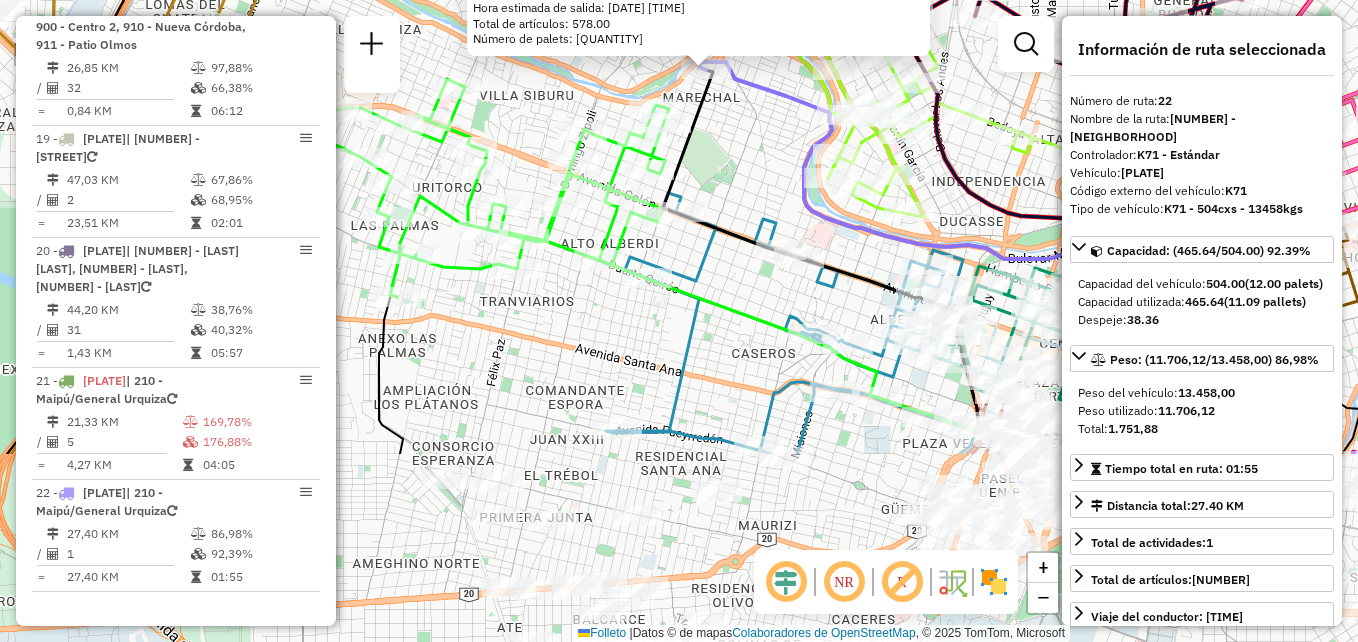 drag, startPoint x: 700, startPoint y: 441, endPoint x: 763, endPoint y: 123, distance: 324.1805 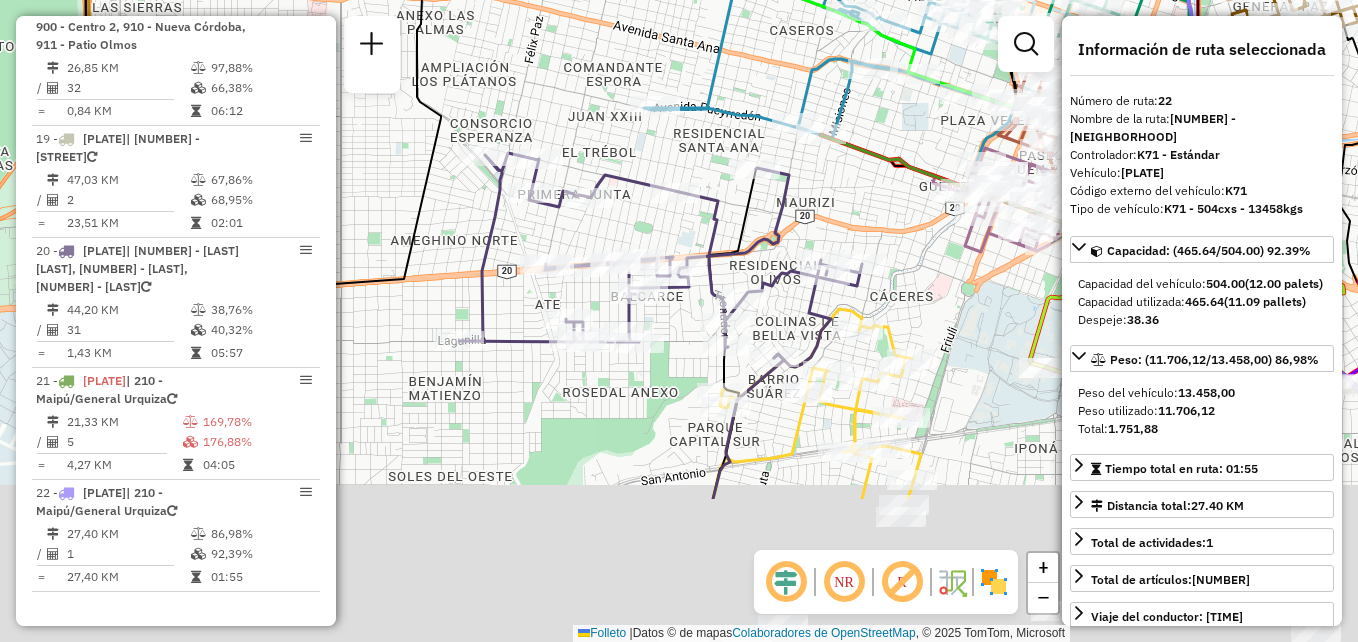 drag, startPoint x: 687, startPoint y: 355, endPoint x: 703, endPoint y: 174, distance: 181.70581 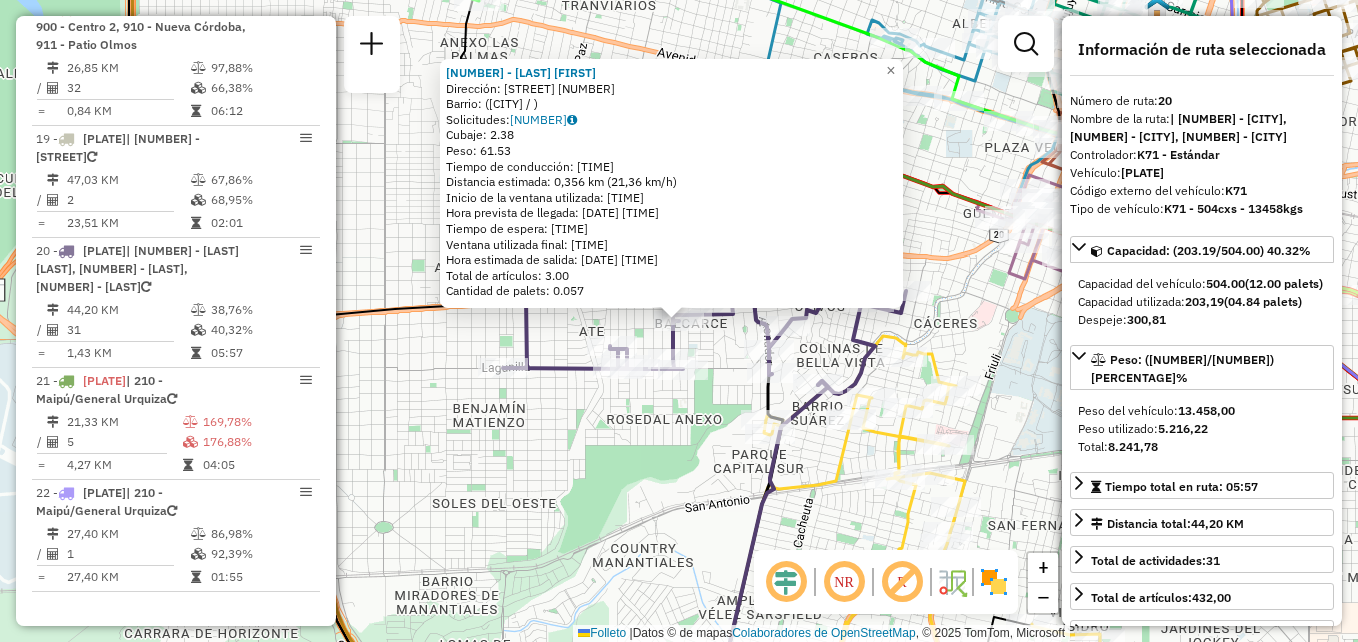 click on "Ruta 20 - Placa AC414MO  0000315473 - [LAST] [LAST] [LAST] 0000315473 - [LAST] [LAST] [LAST]   Dirección: [STREET] [NUMBER]   Barrio: (CORDOBA / )   Solicitudes:  013525409   Cubaje: 2.38  Peso: 61.53  Tiempo de conducción: 00:01   Distancia estimada: 0,356 km (21,36 km/h)   Inicio de la ventana utilizada: 07:00   Hora prevista de llegada: 08/08/2025 10:38   Tiempo de espera: 00:06   Ventana utilizada final: 16:30   Hora estimada de salida: 08/08/2025 10:44   Total de artículos: 3.00   Cantidad de palets: 0.057  × Janela de atendimento Grade de atendimento Capacidade Transportadoras Veículos Cliente Pedidos  Rotas Selecione os dias de semana para filtrar as janelas de atendimento  Seg   Ter   Qua   Qui   Sex   Sáb   Dom  Informe o período da janela de atendimento: De: Até:  Filtrar exatamente a janela do cliente  Considerar janela de atendimento padrão  Selecione os dias de semana para filtrar as grades de atendimento  Seg   Ter   Qua   Qui   Sex   Sáb   Dom   Peso mínimo:   Peso máximo:" 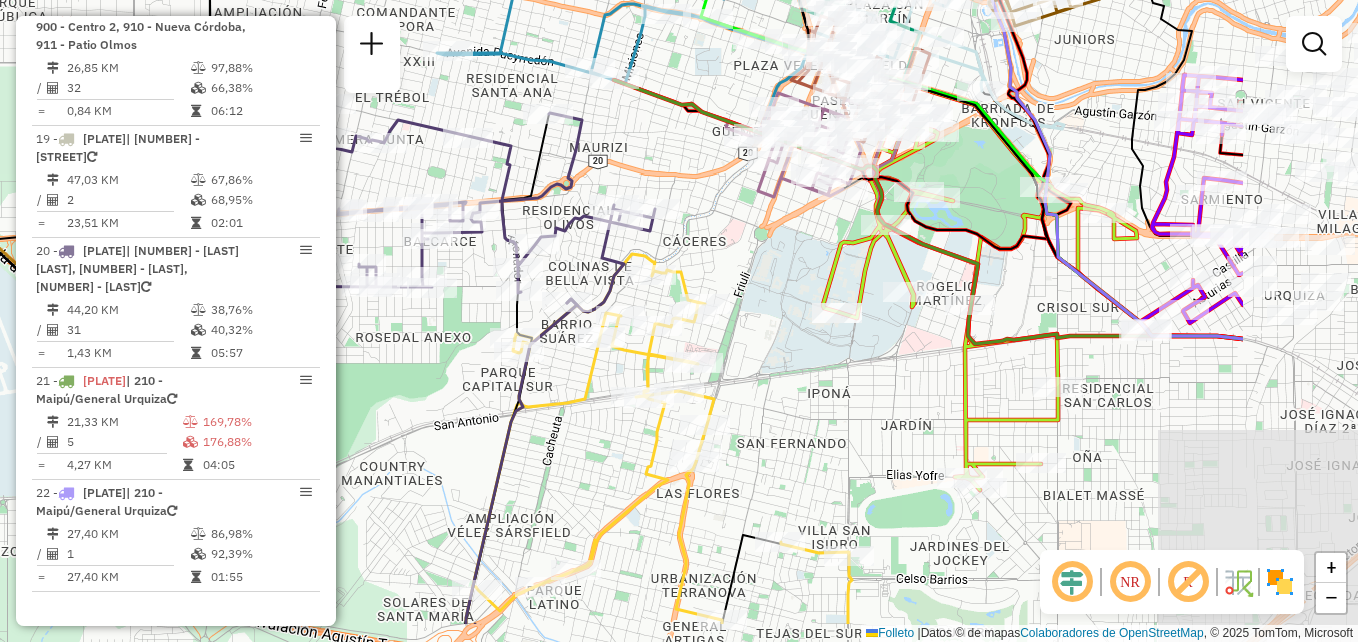 drag, startPoint x: 924, startPoint y: 319, endPoint x: 709, endPoint y: 259, distance: 223.21515 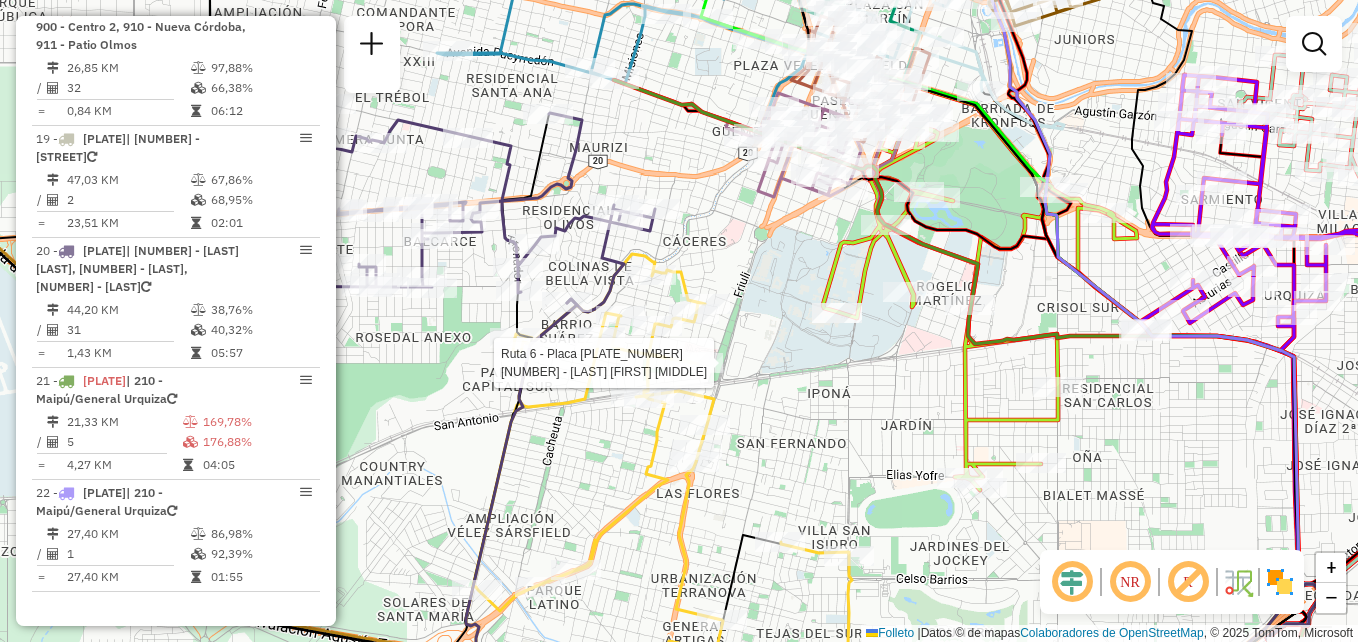 select on "**********" 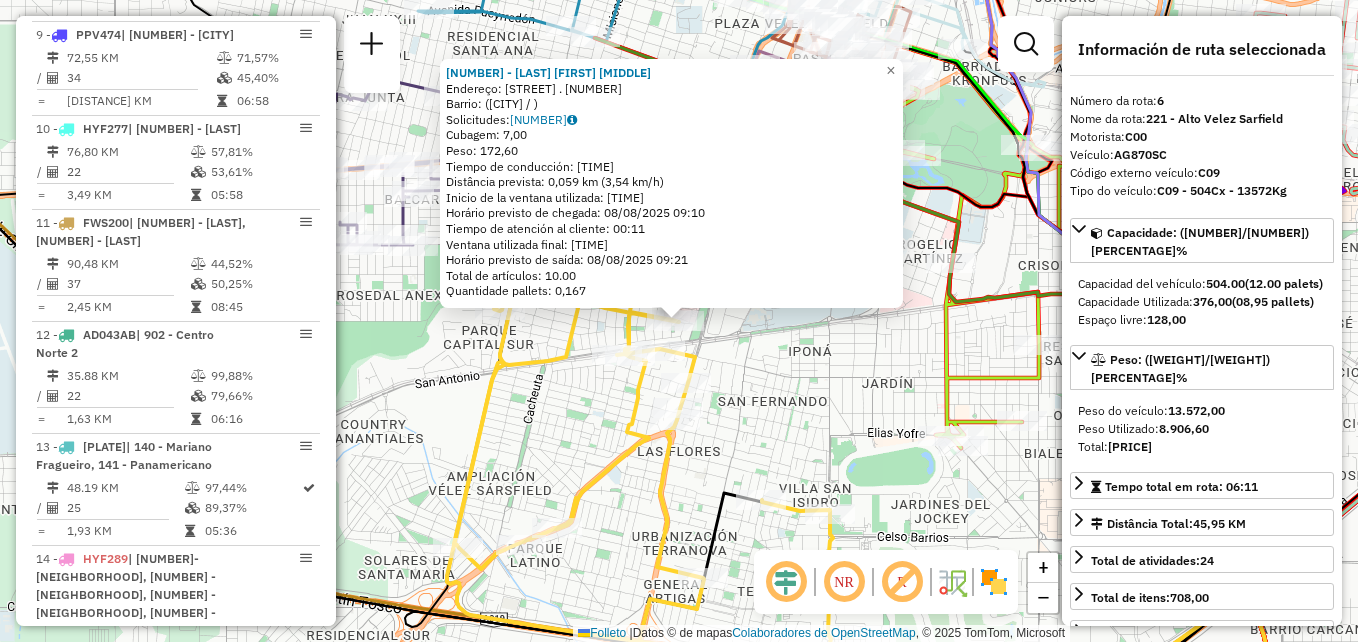 scroll, scrollTop: 1265, scrollLeft: 0, axis: vertical 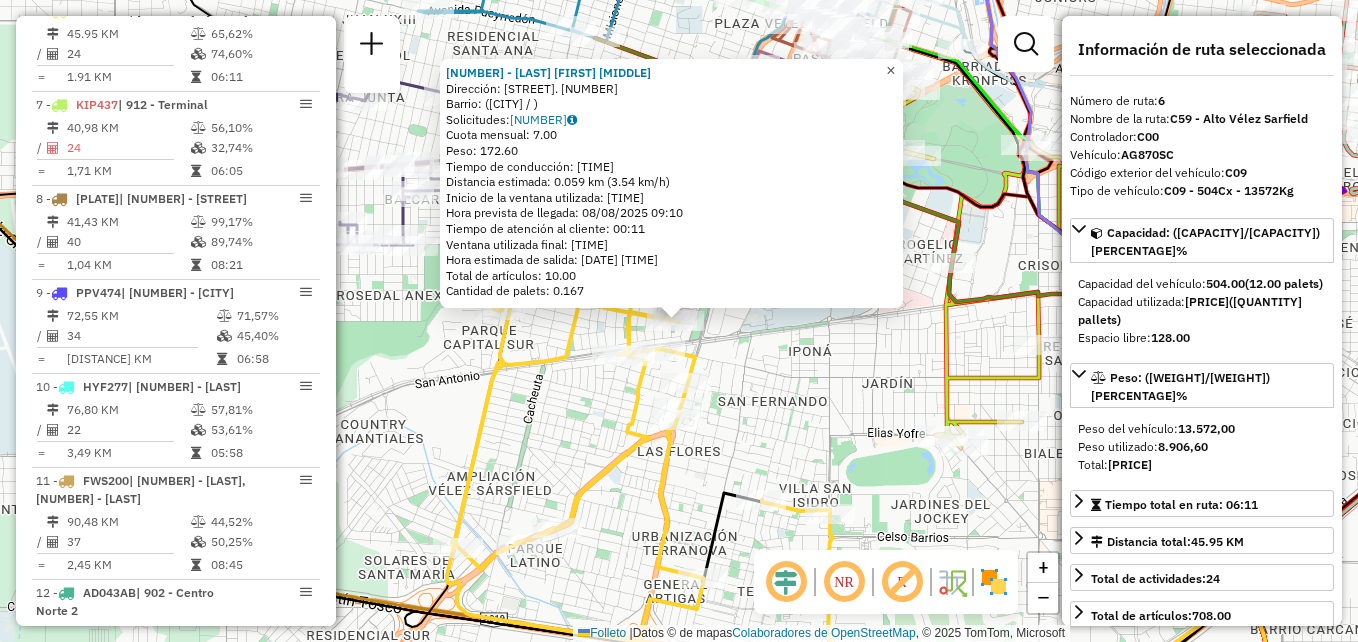 click on "×" 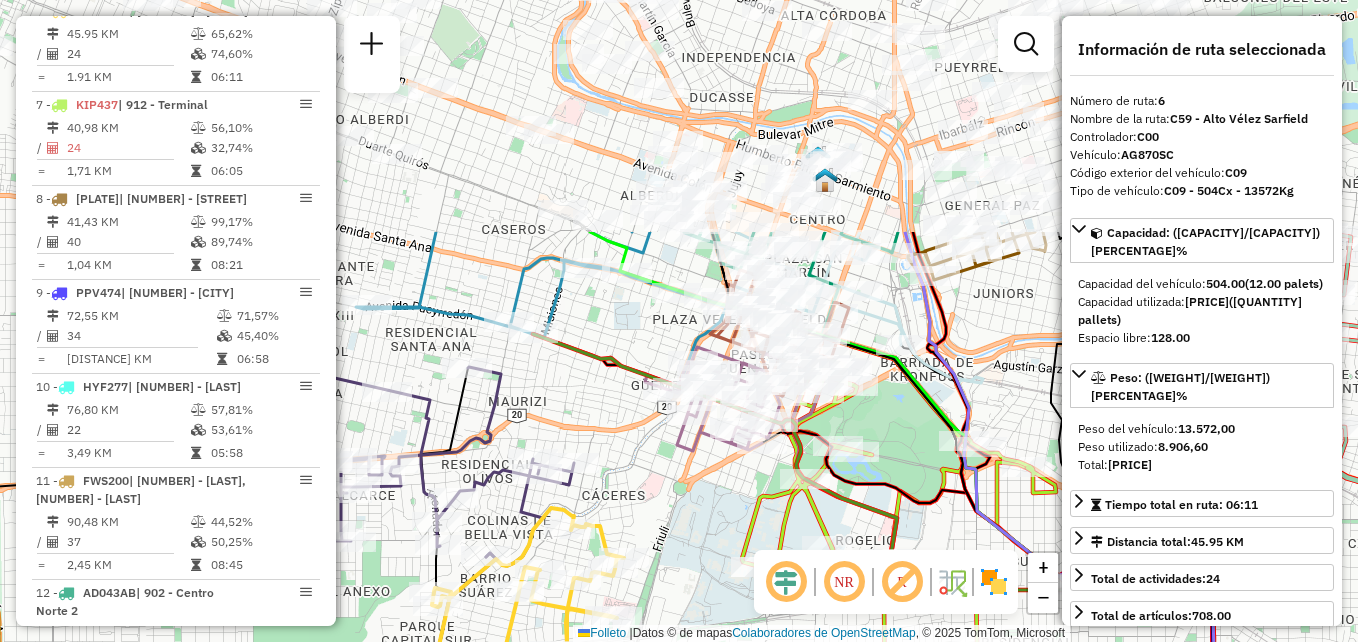 drag, startPoint x: 779, startPoint y: 298, endPoint x: 727, endPoint y: 539, distance: 246.54614 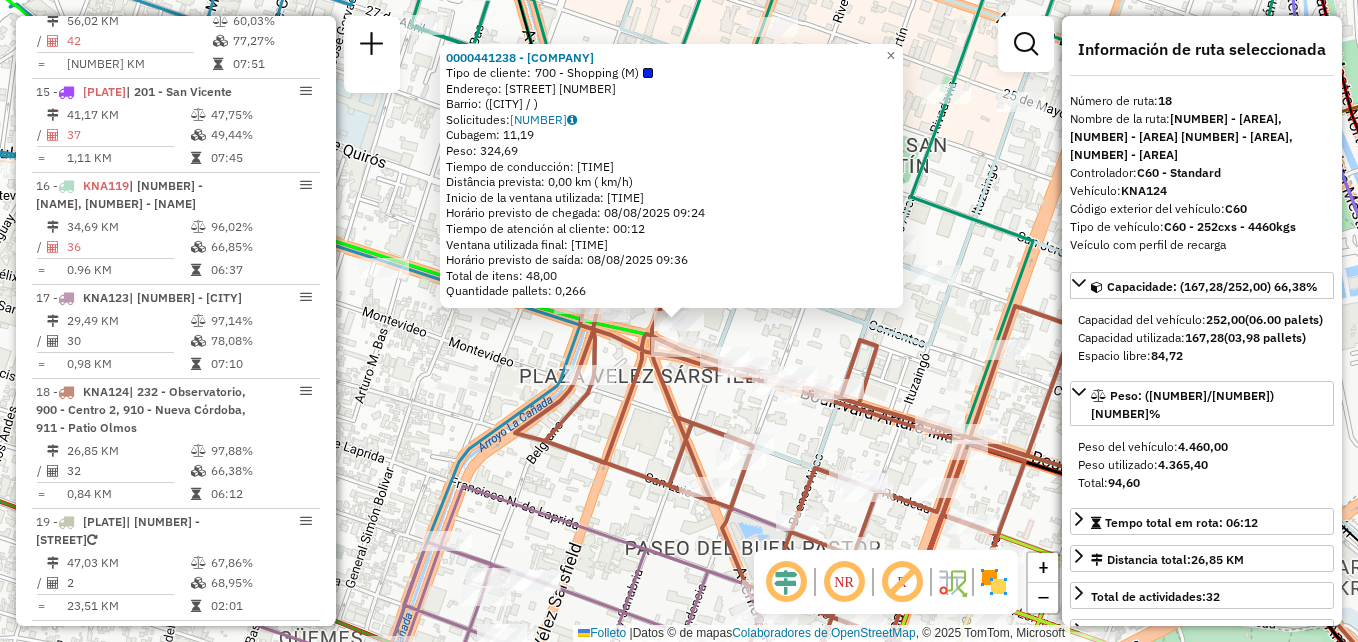 scroll, scrollTop: 2537, scrollLeft: 0, axis: vertical 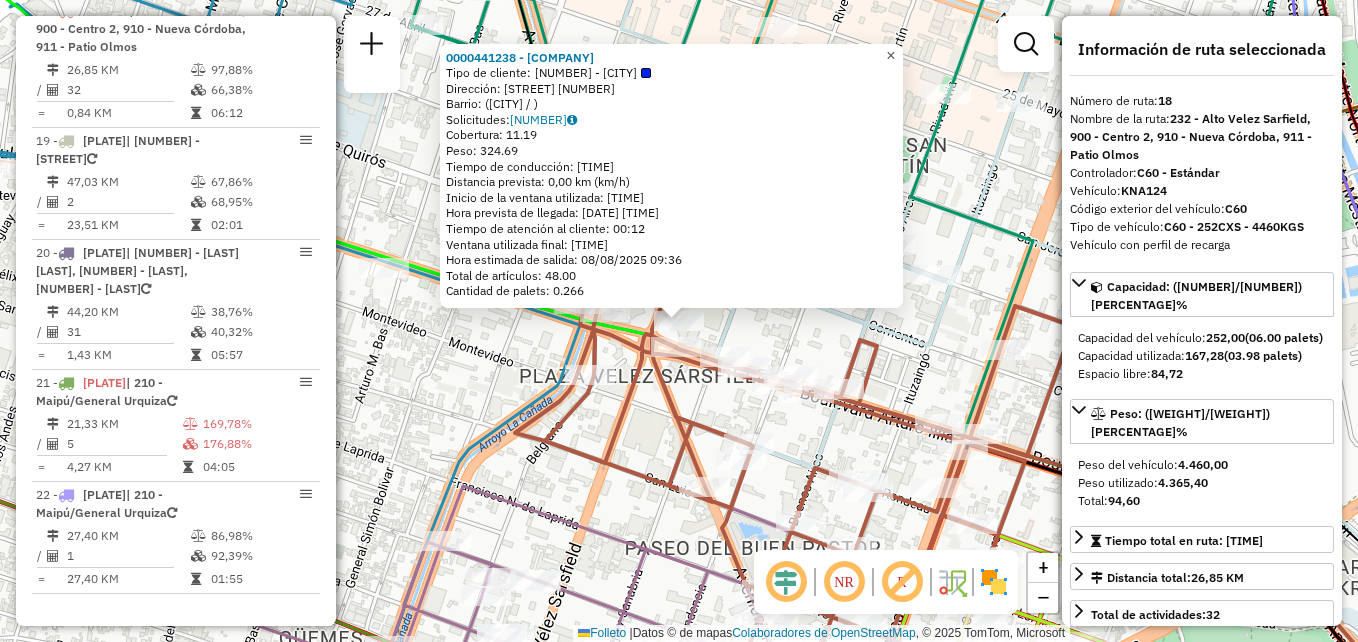 click on "×" 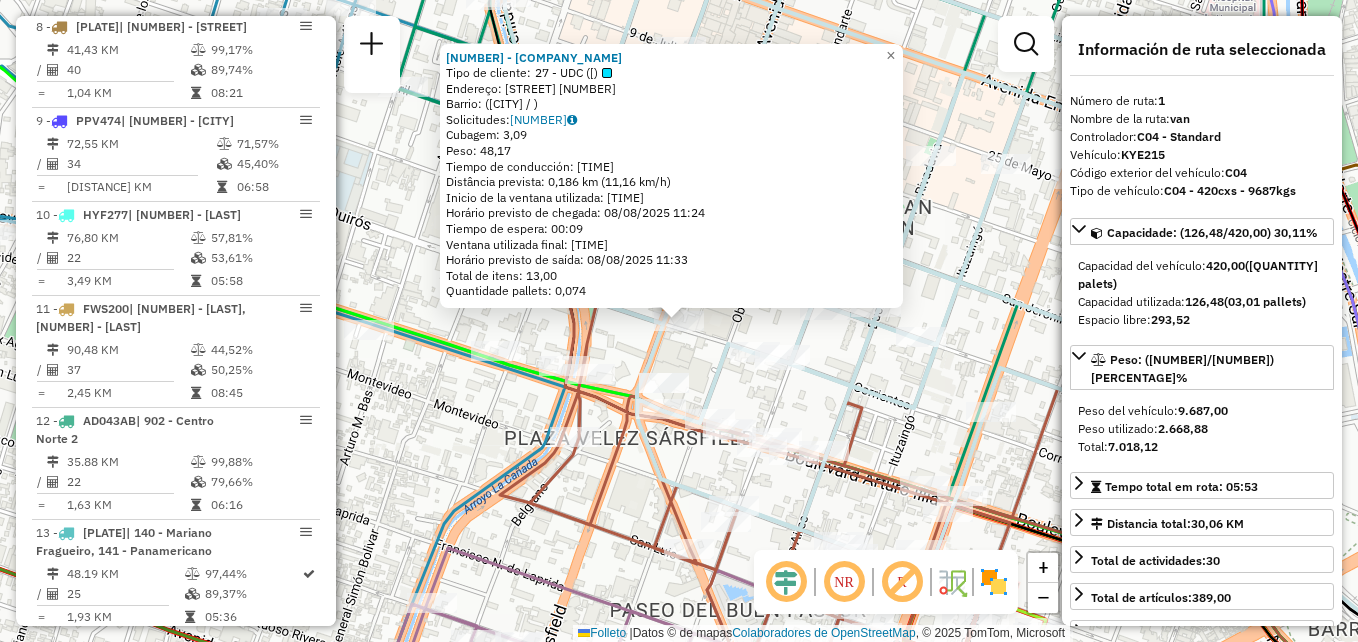 scroll, scrollTop: 705, scrollLeft: 0, axis: vertical 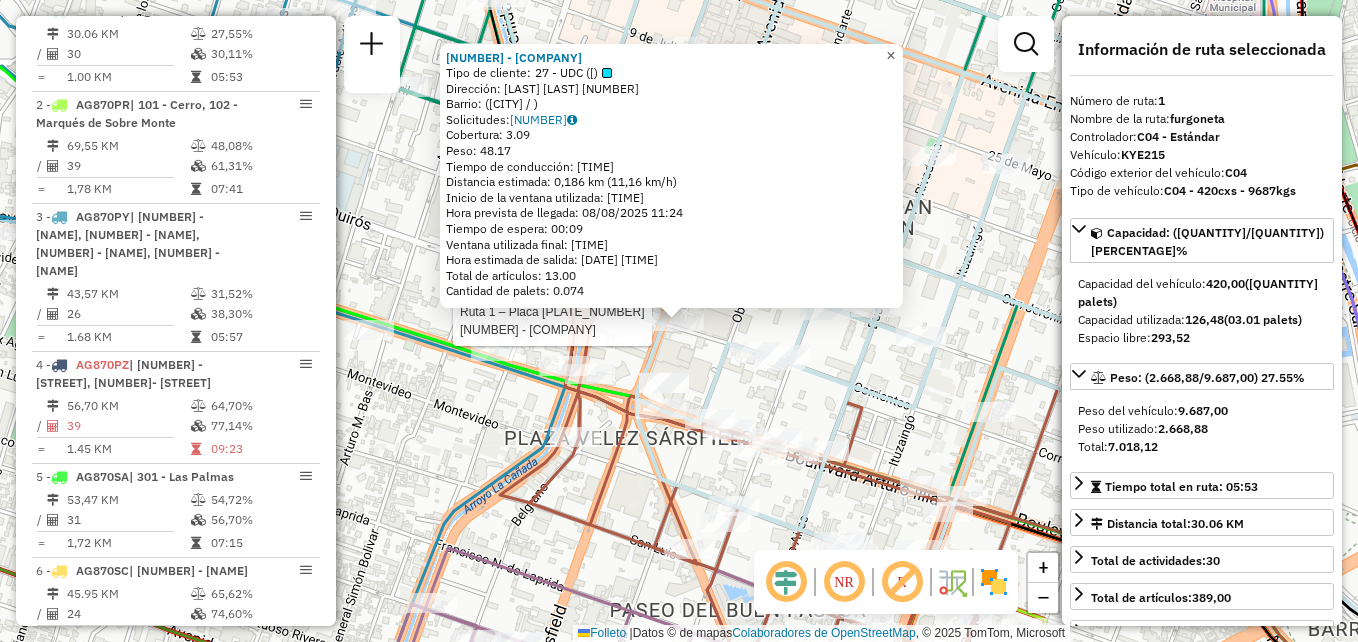 click on "×" 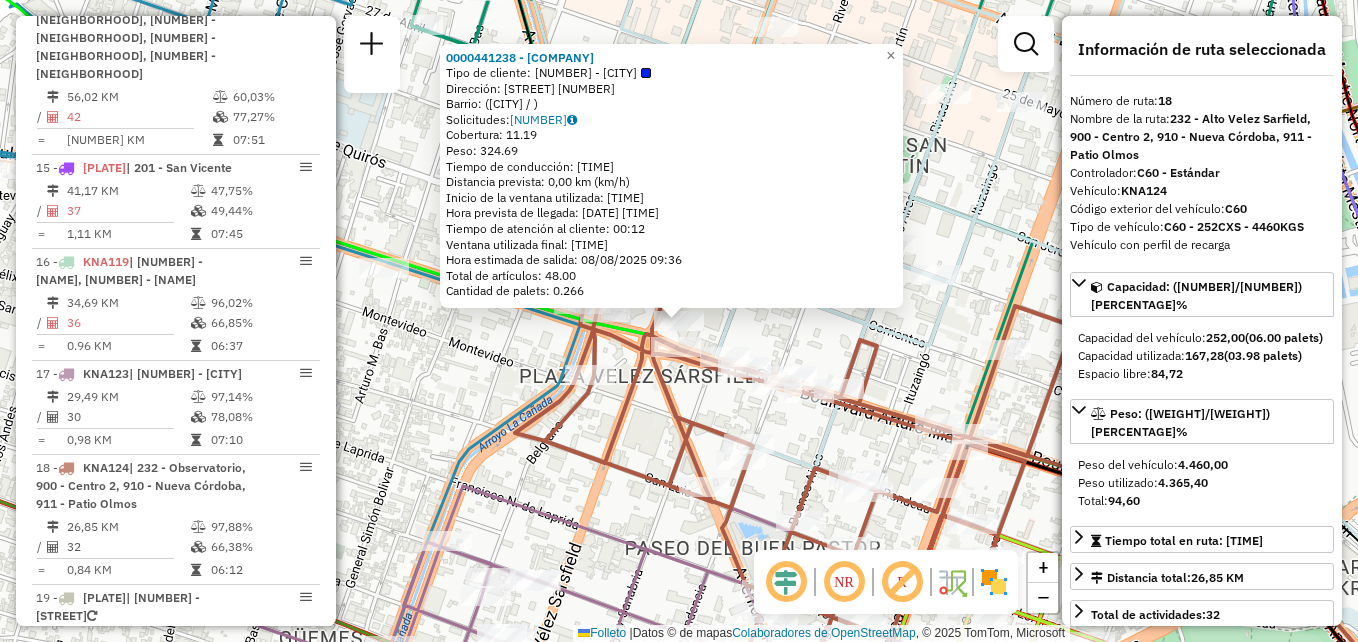 scroll, scrollTop: 2537, scrollLeft: 0, axis: vertical 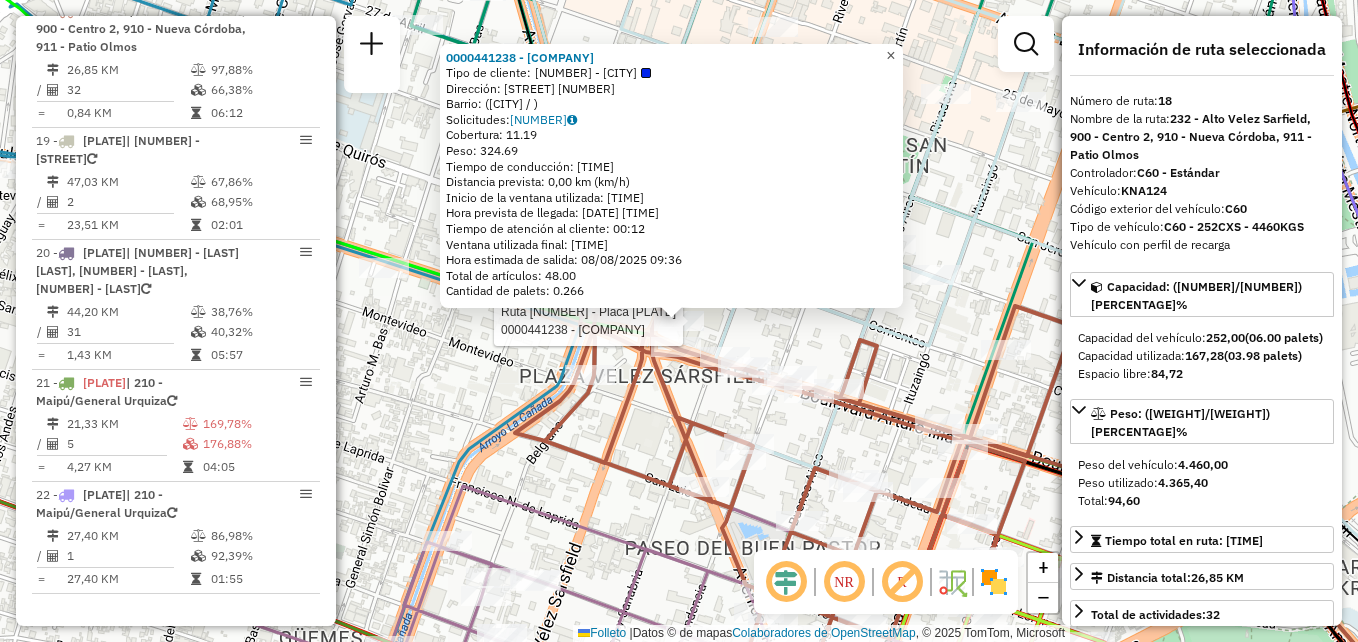 click on "×" 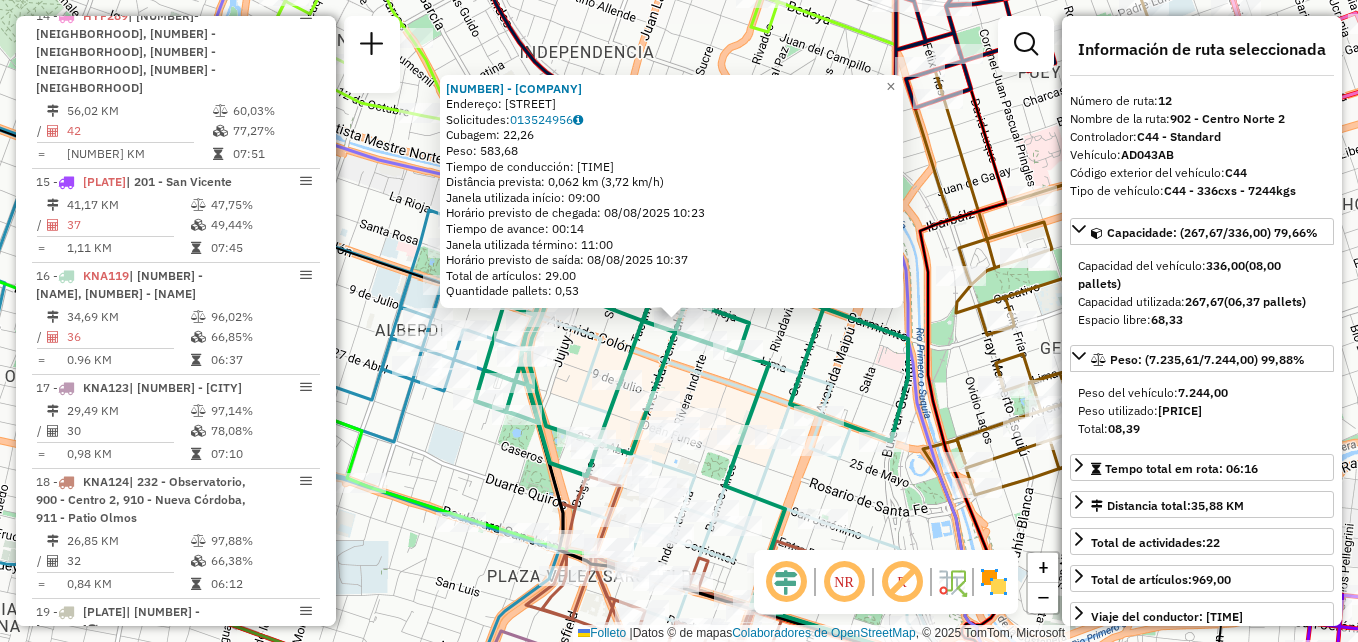 scroll, scrollTop: 1865, scrollLeft: 0, axis: vertical 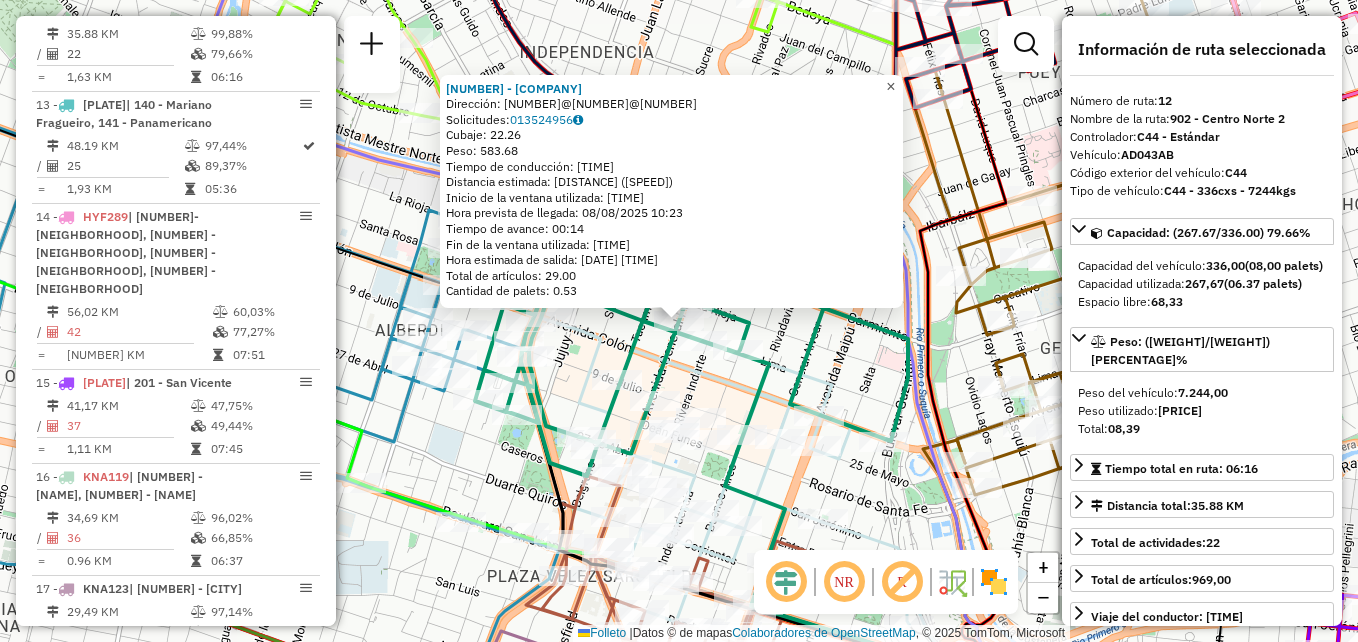 click on "×" 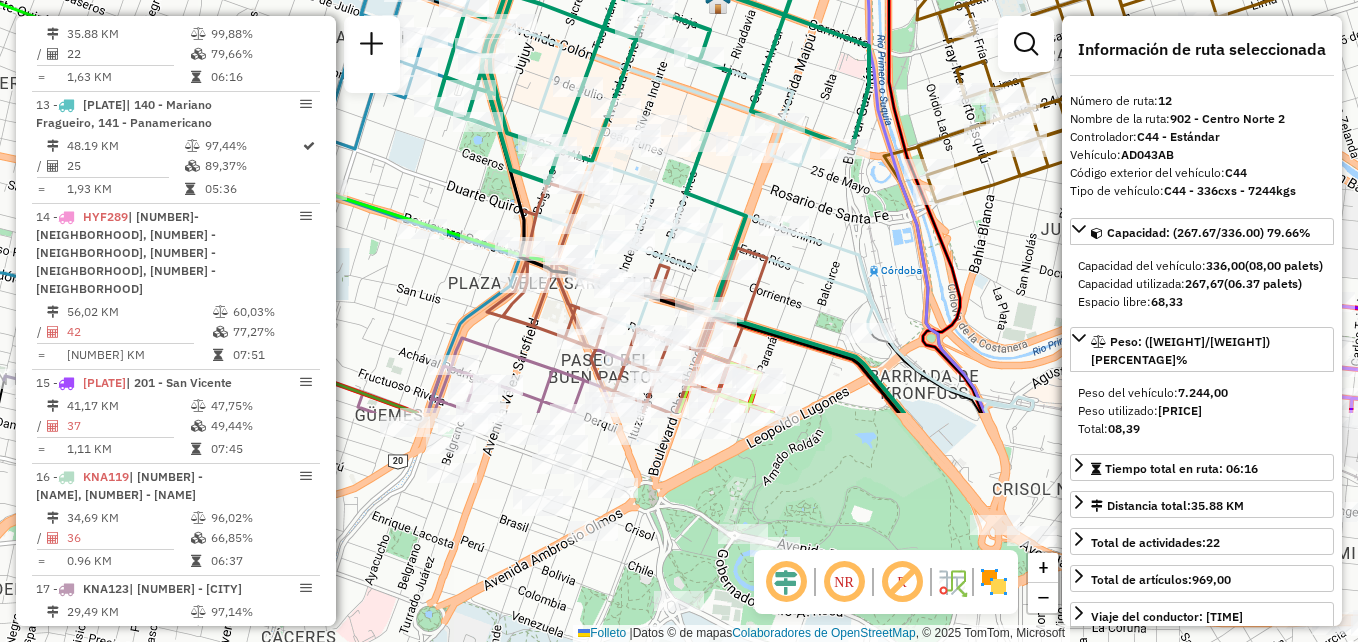 drag, startPoint x: 822, startPoint y: 219, endPoint x: 816, endPoint y: 6, distance: 213.08449 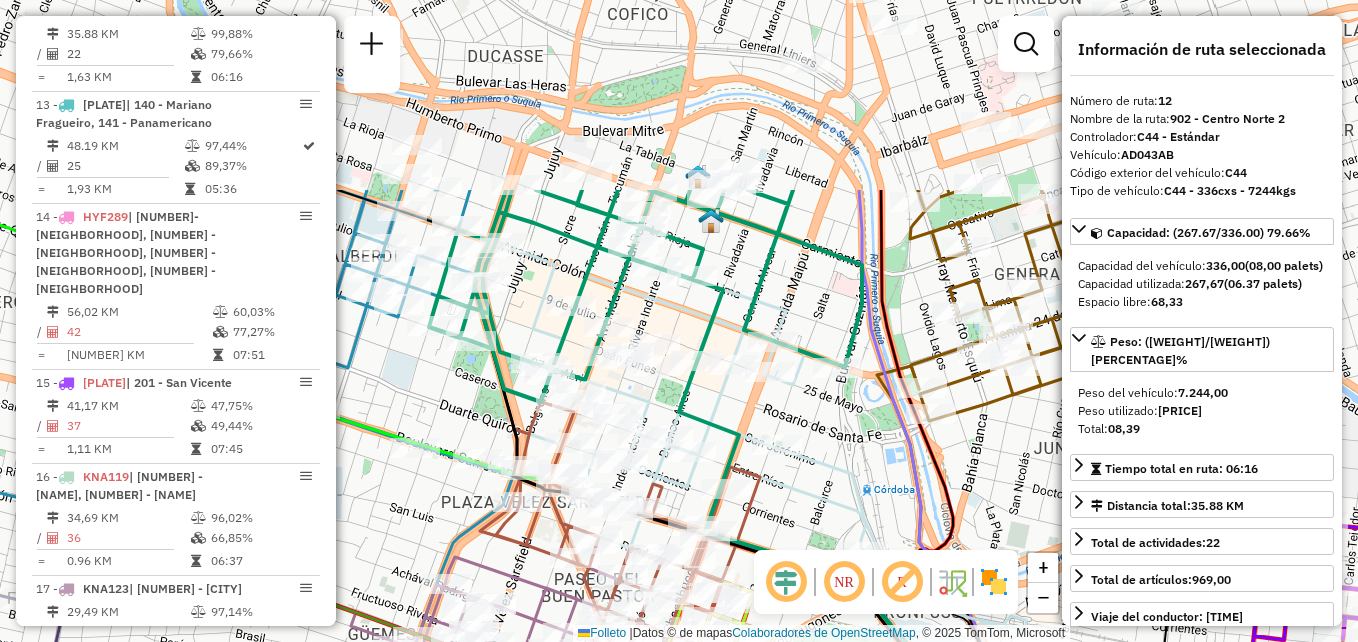 drag, startPoint x: 866, startPoint y: 368, endPoint x: 851, endPoint y: 535, distance: 167.6723 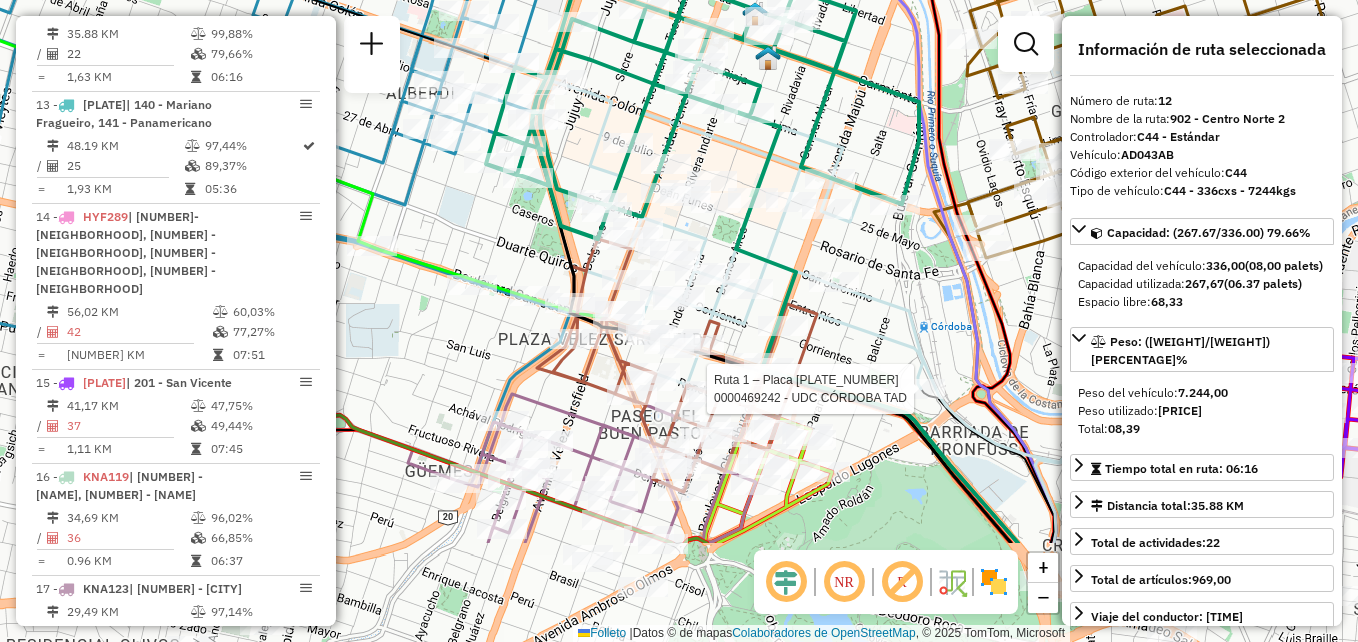 drag, startPoint x: 800, startPoint y: 126, endPoint x: 839, endPoint y: -68, distance: 197.88127 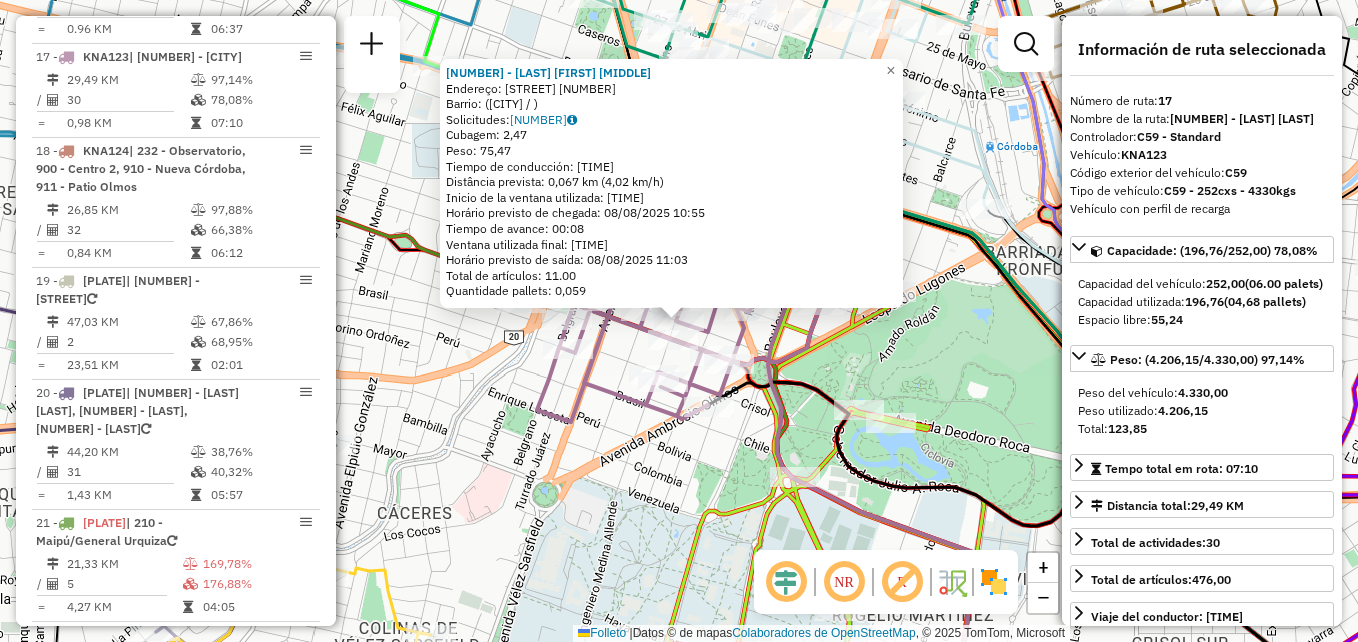 scroll, scrollTop: 2425, scrollLeft: 0, axis: vertical 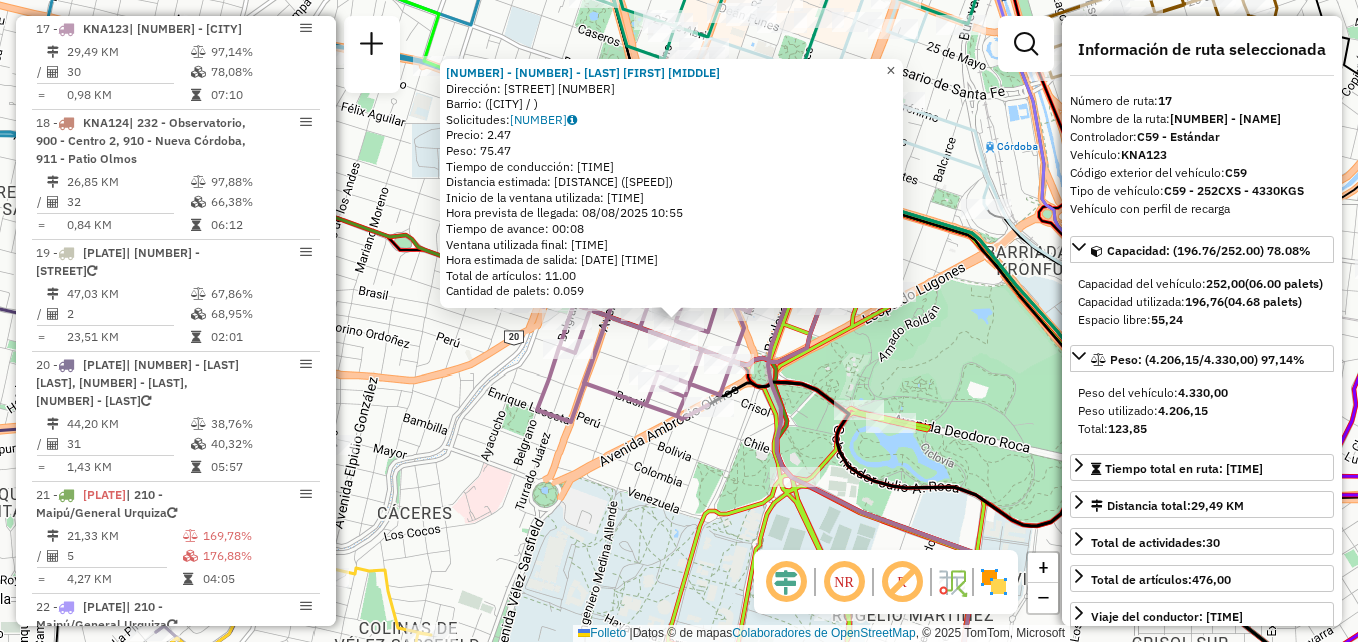 drag, startPoint x: 905, startPoint y: 57, endPoint x: 782, endPoint y: 118, distance: 137.2953 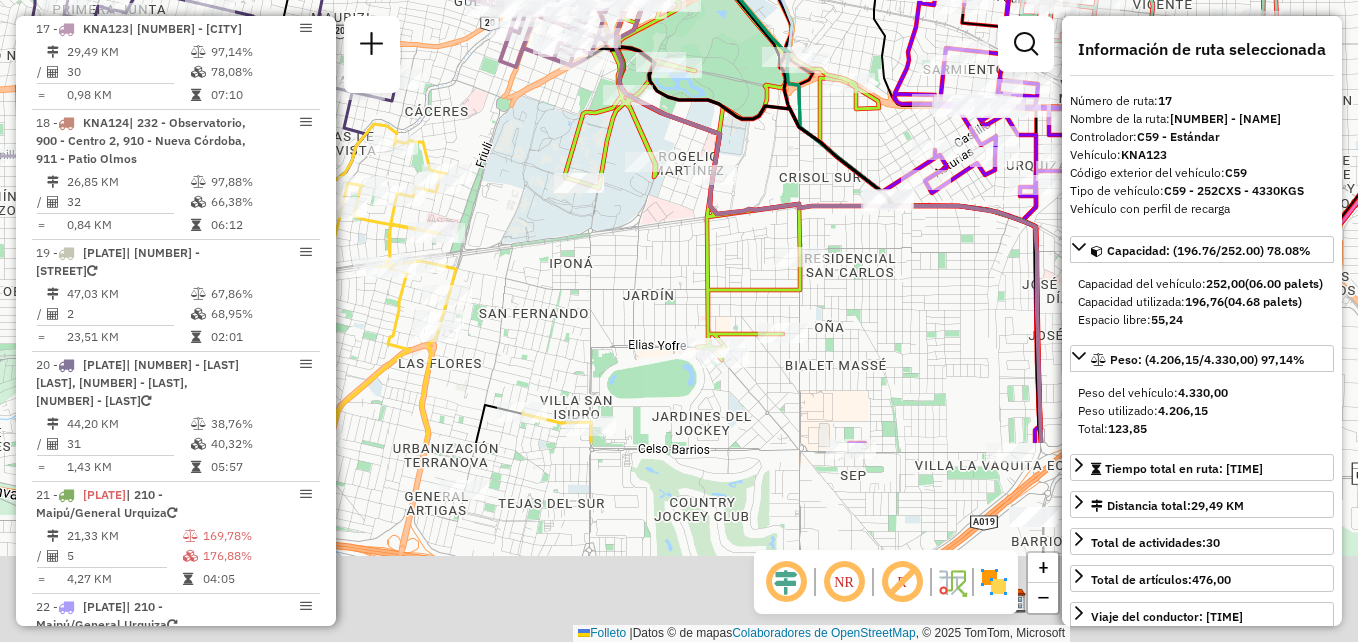 drag, startPoint x: 617, startPoint y: 382, endPoint x: 548, endPoint y: 107, distance: 283.52426 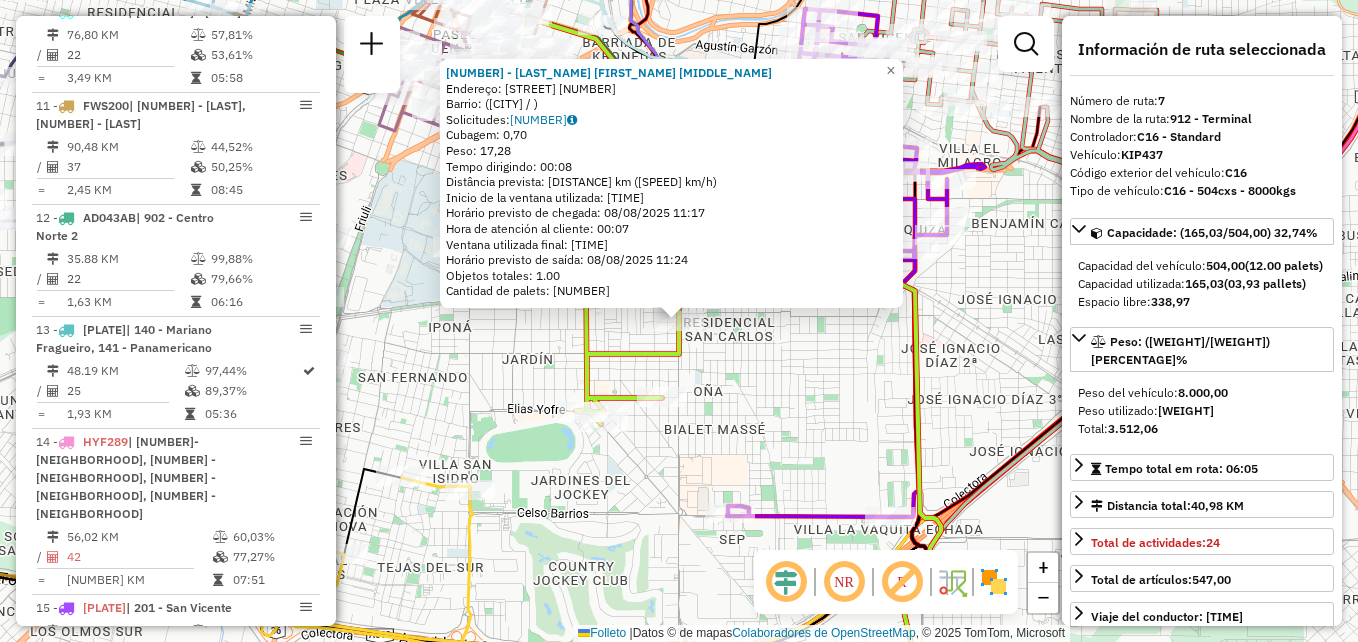 scroll, scrollTop: 1377, scrollLeft: 0, axis: vertical 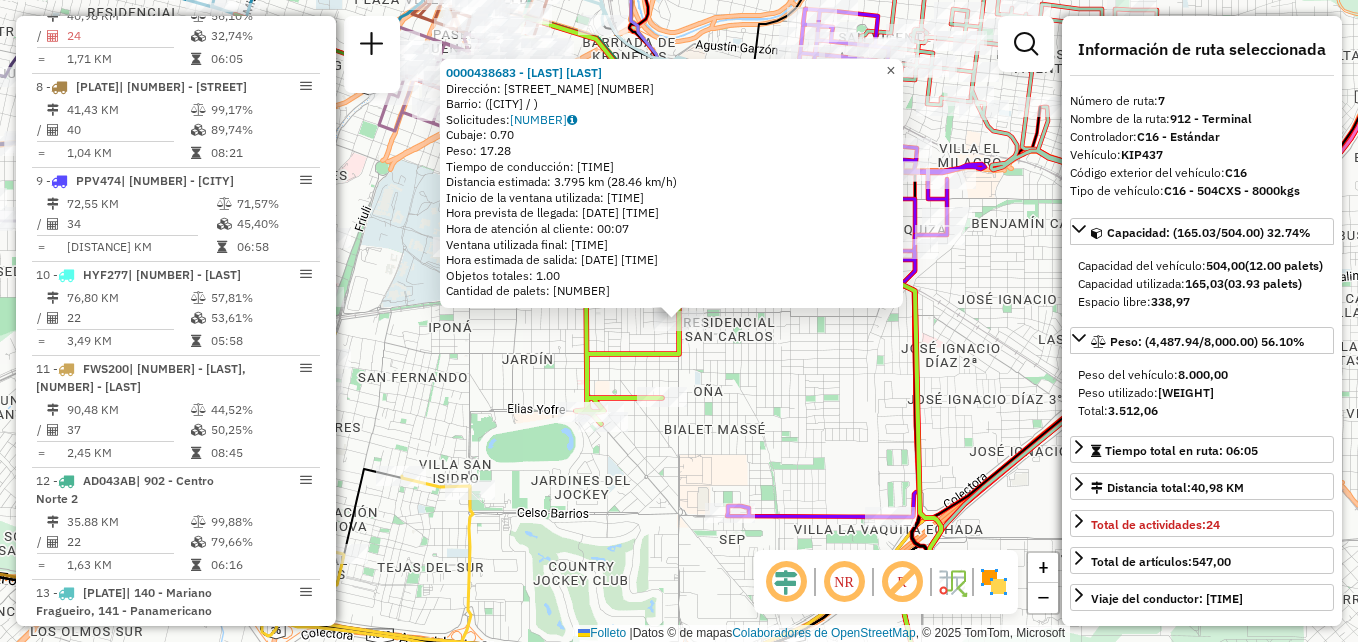 click on "×" 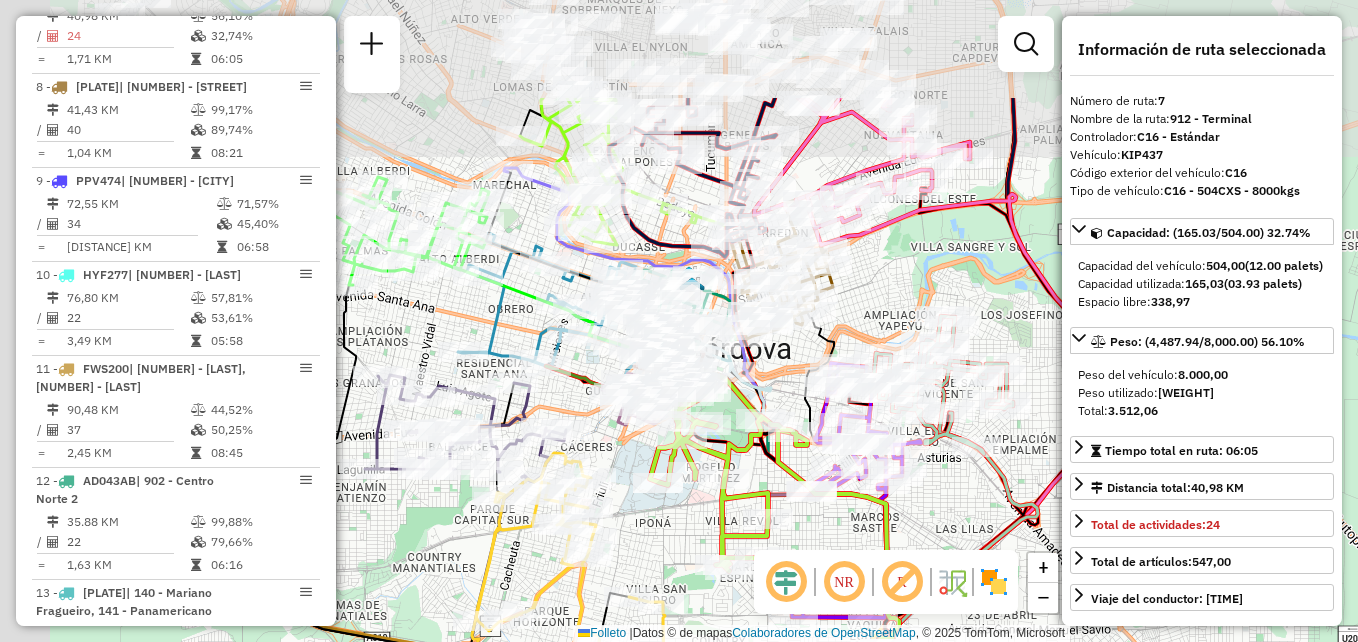 drag, startPoint x: 595, startPoint y: 369, endPoint x: 706, endPoint y: 531, distance: 196.37973 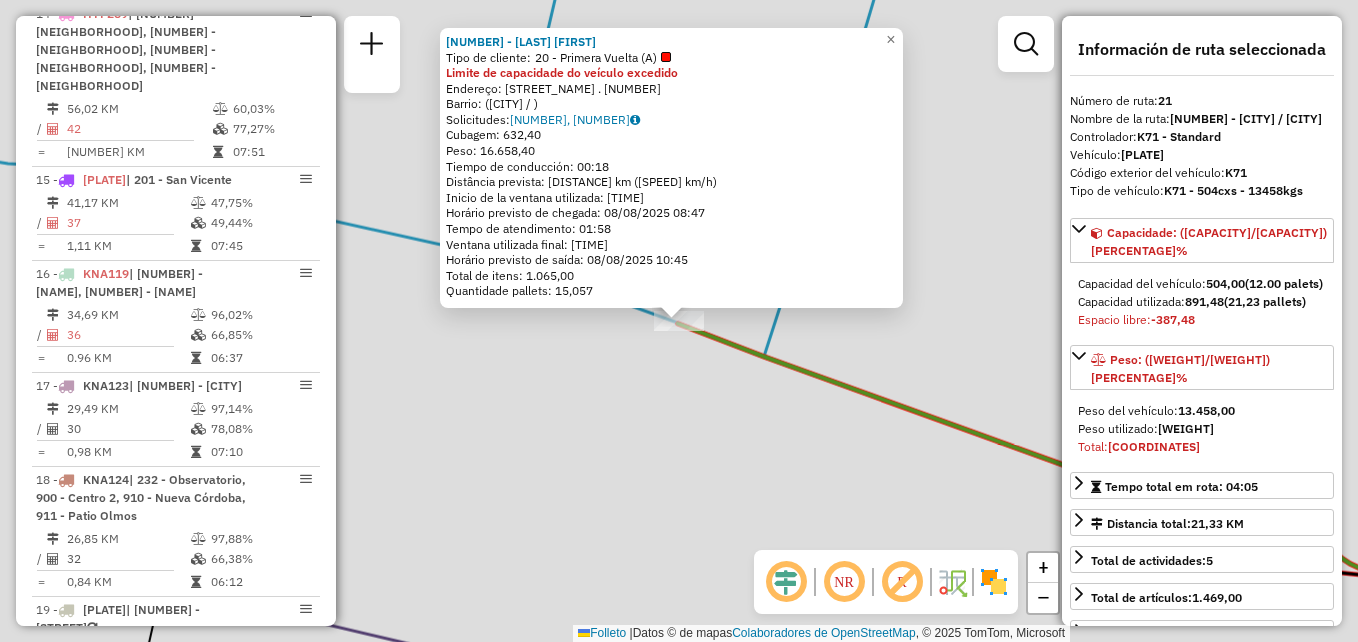 scroll, scrollTop: 2557, scrollLeft: 0, axis: vertical 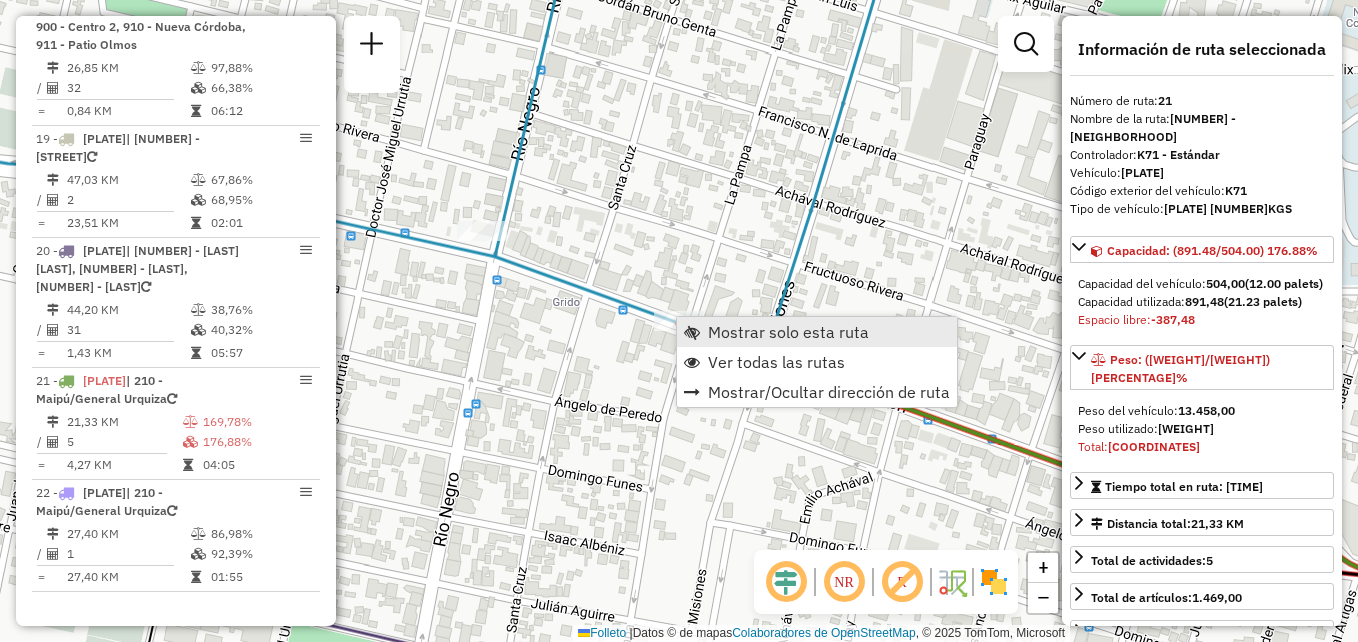 click on "Mostrar solo esta ruta" at bounding box center (788, 332) 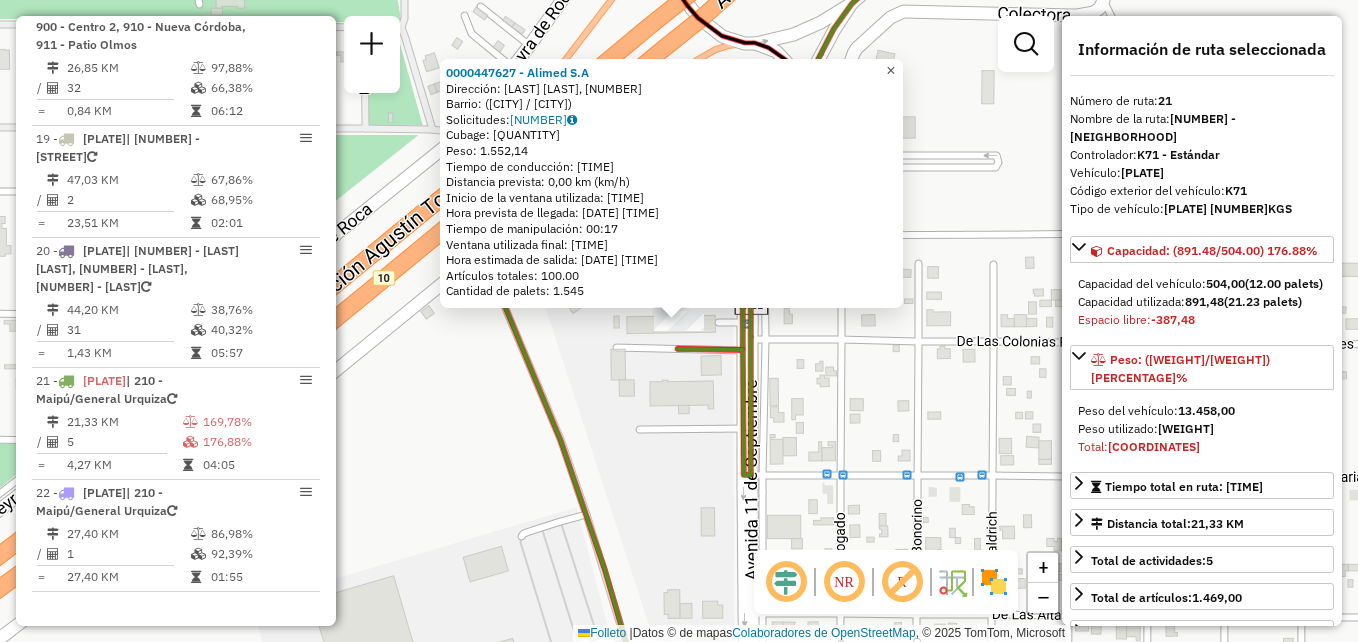 click on "×" 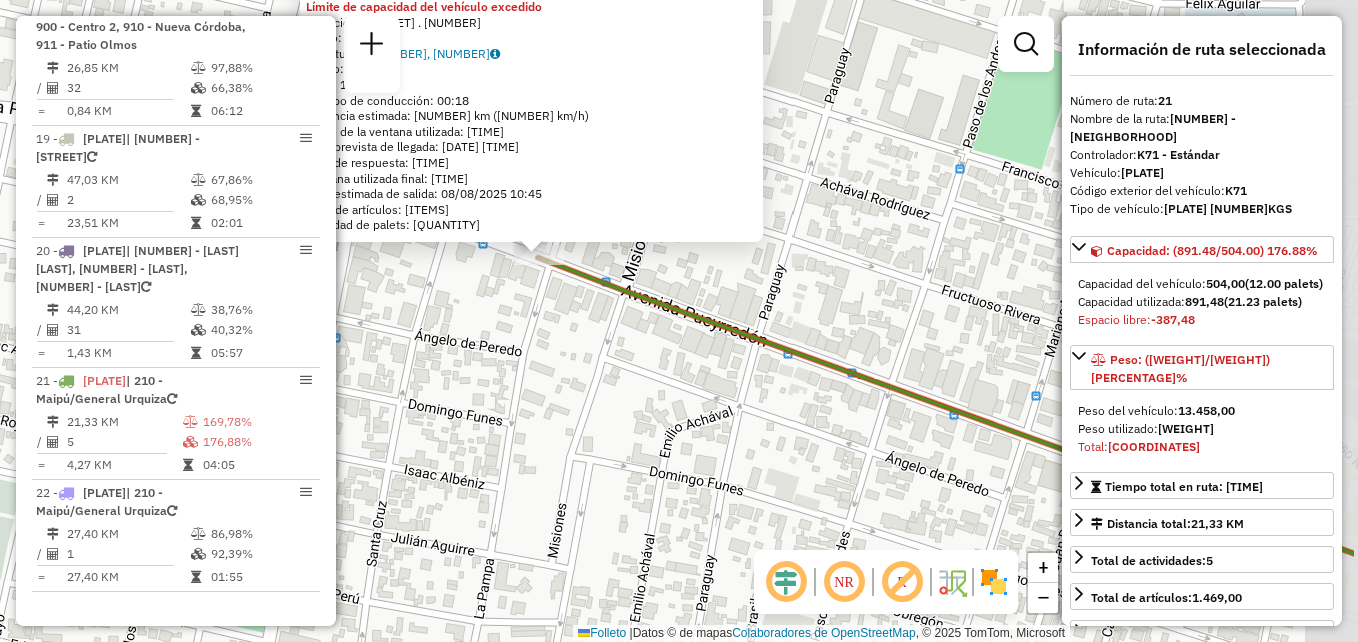 drag, startPoint x: 671, startPoint y: 402, endPoint x: 606, endPoint y: 384, distance: 67.44627 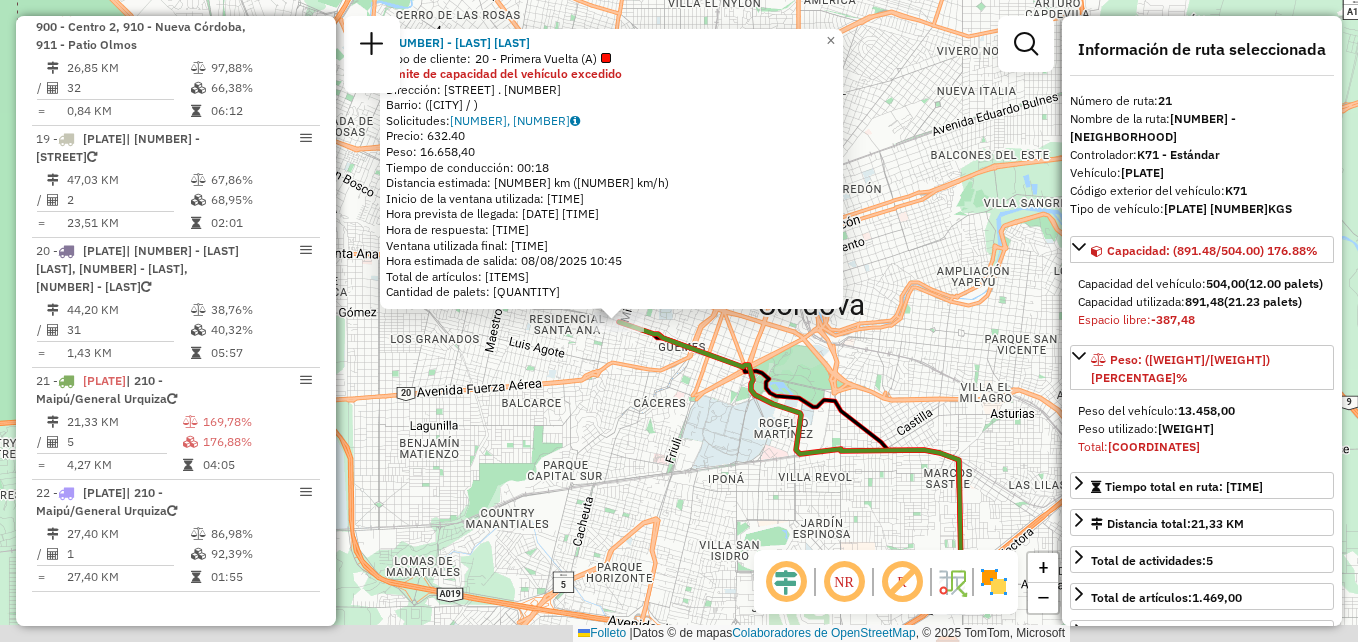 drag, startPoint x: 666, startPoint y: 515, endPoint x: 619, endPoint y: 344, distance: 177.34148 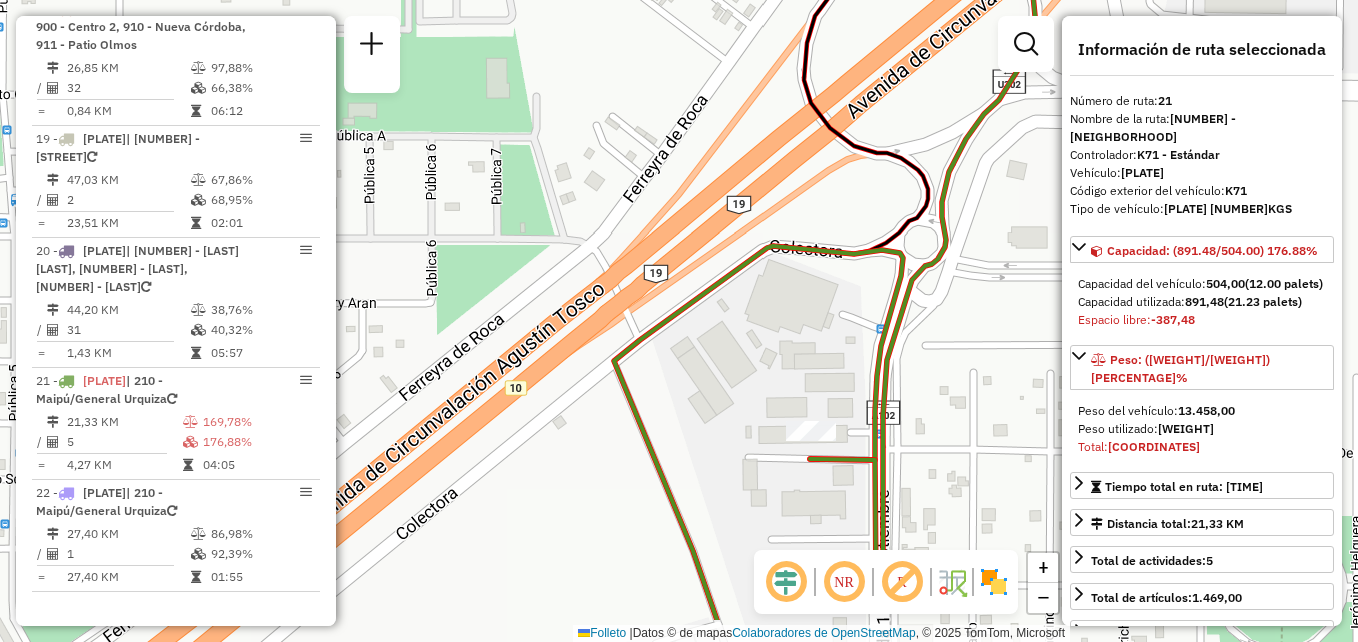 drag, startPoint x: 907, startPoint y: 439, endPoint x: 828, endPoint y: 192, distance: 259.32605 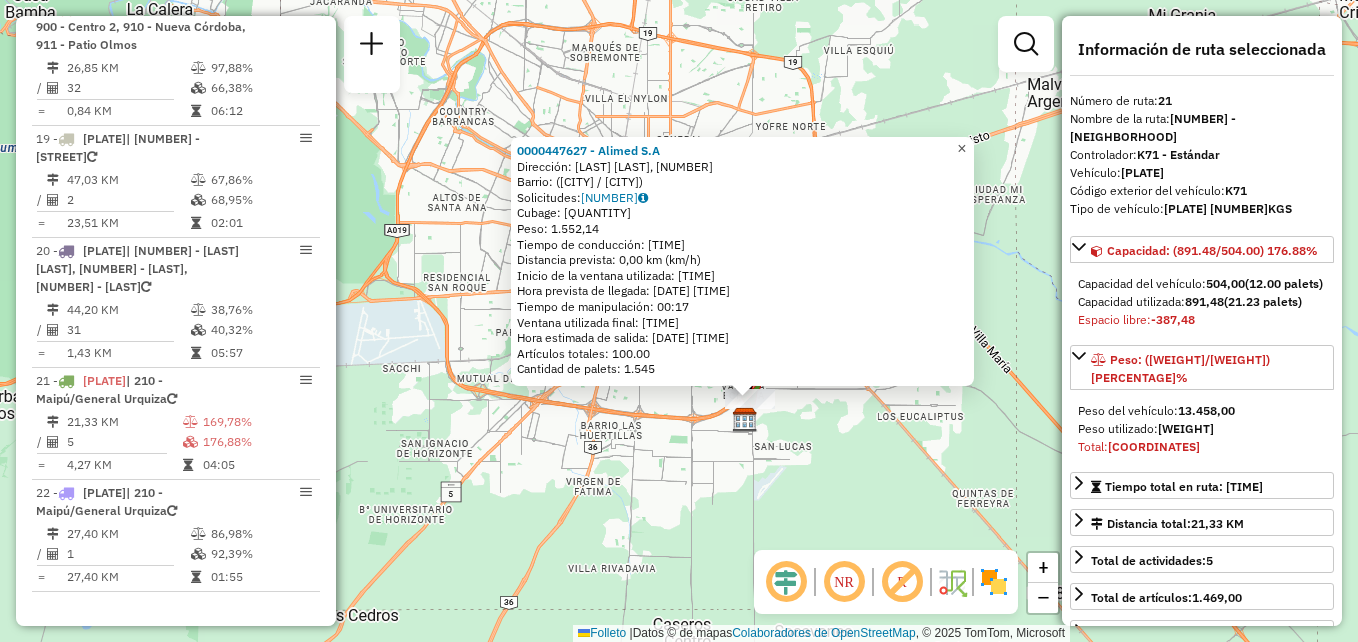 click on "×" 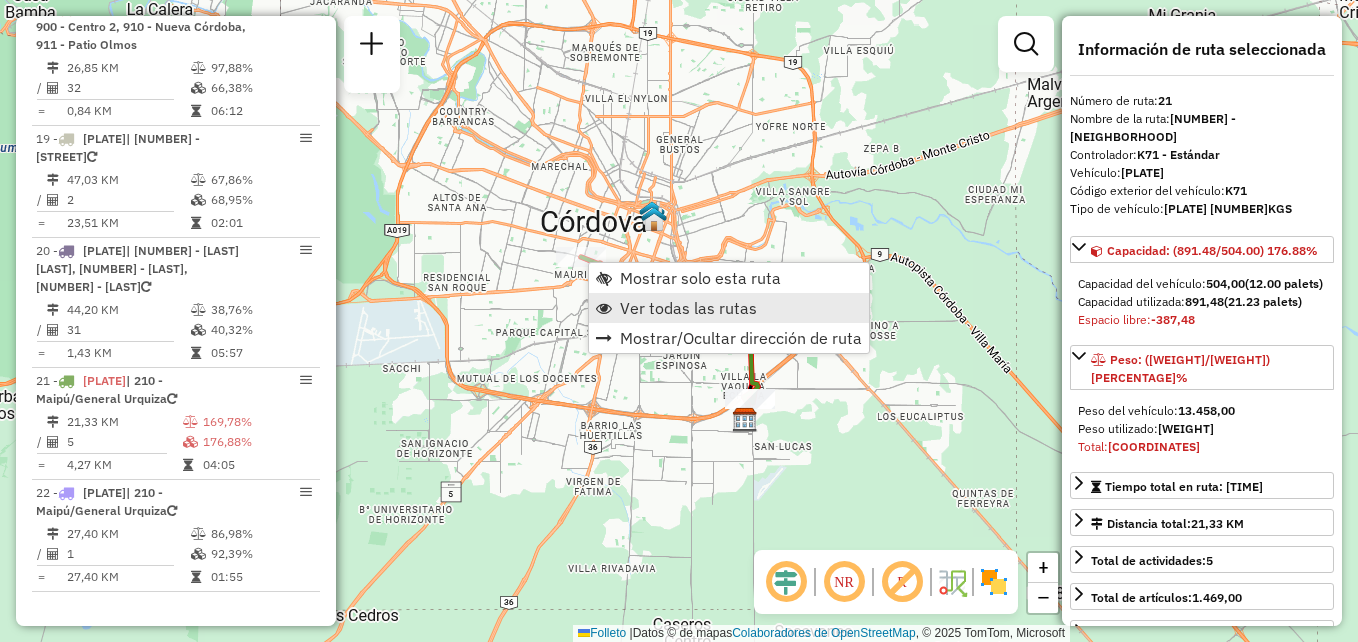 click on "Ver todas las rutas" at bounding box center (688, 308) 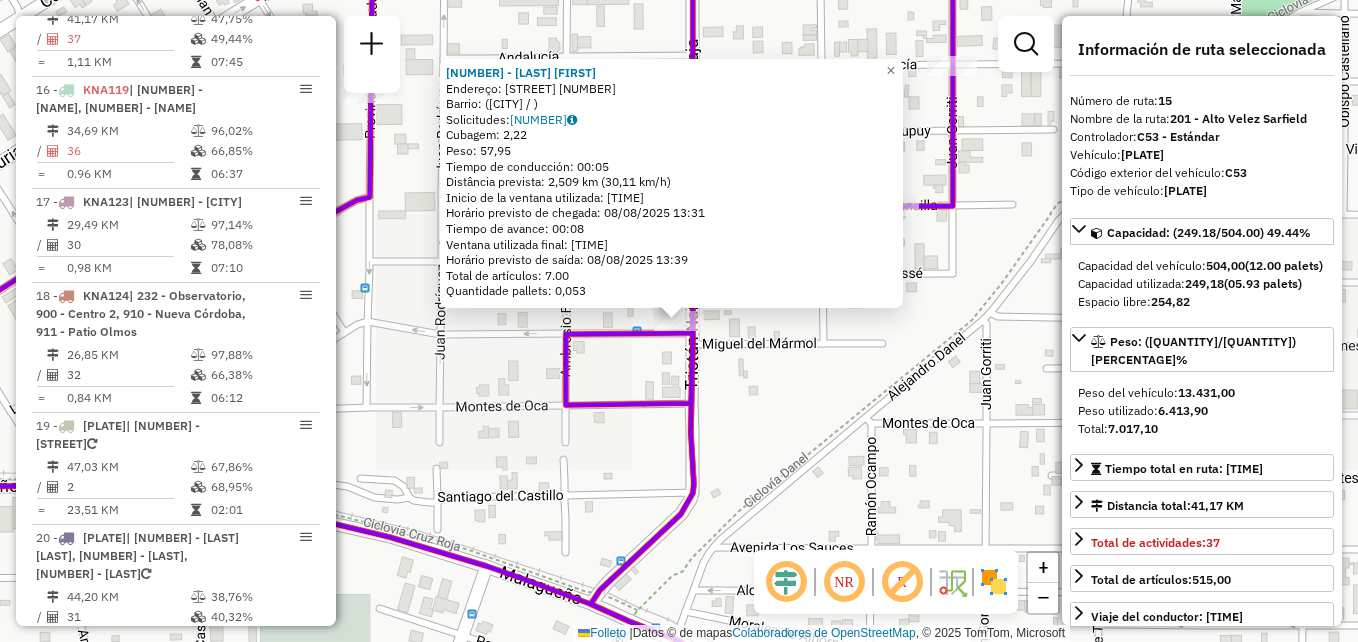 scroll, scrollTop: 2219, scrollLeft: 0, axis: vertical 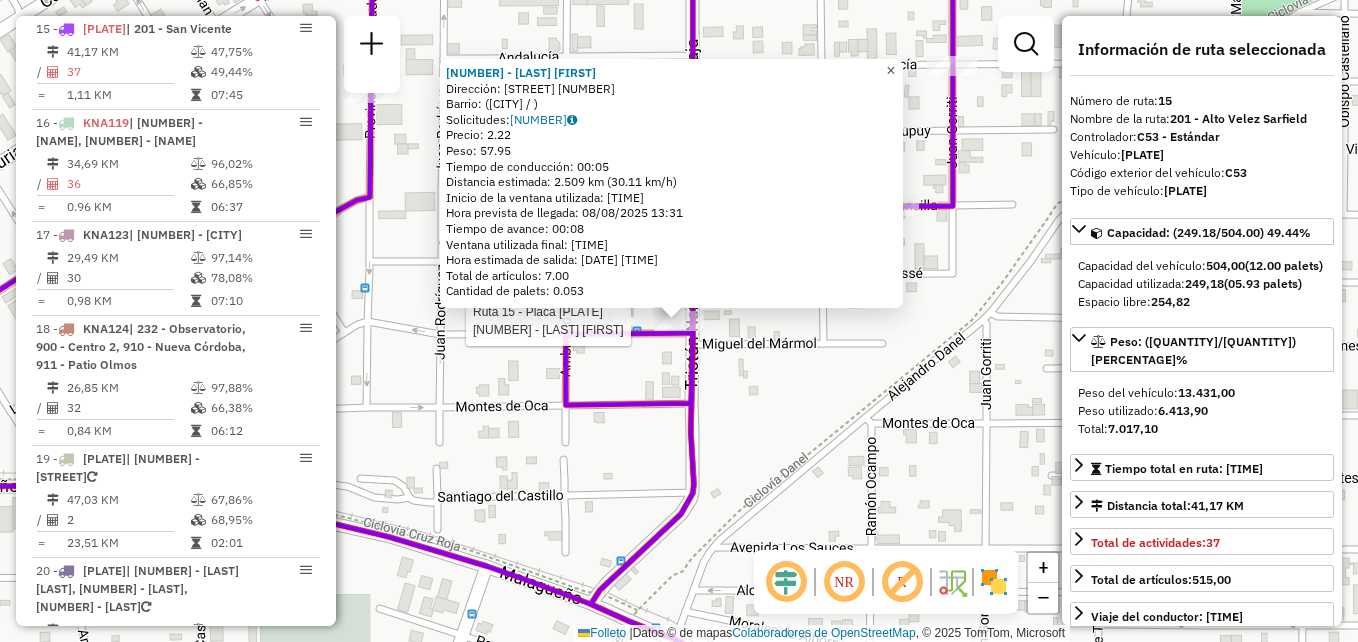 click on "×" 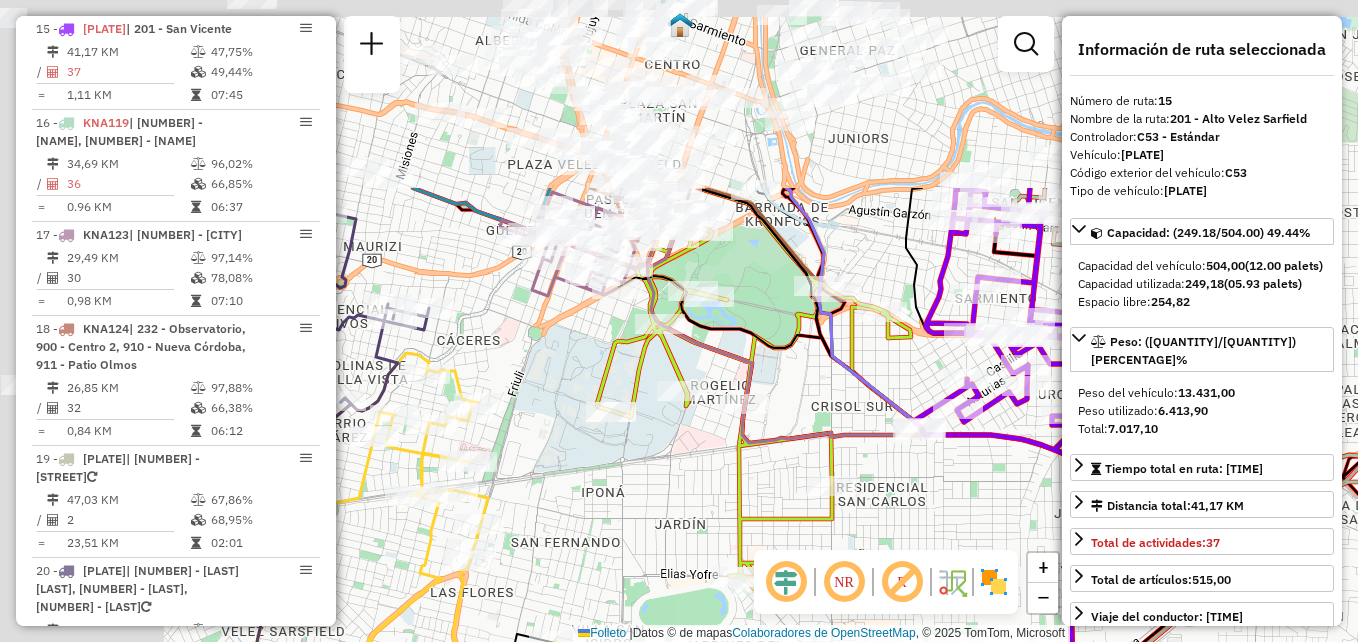 drag, startPoint x: 829, startPoint y: 500, endPoint x: 1125, endPoint y: 627, distance: 322.0947 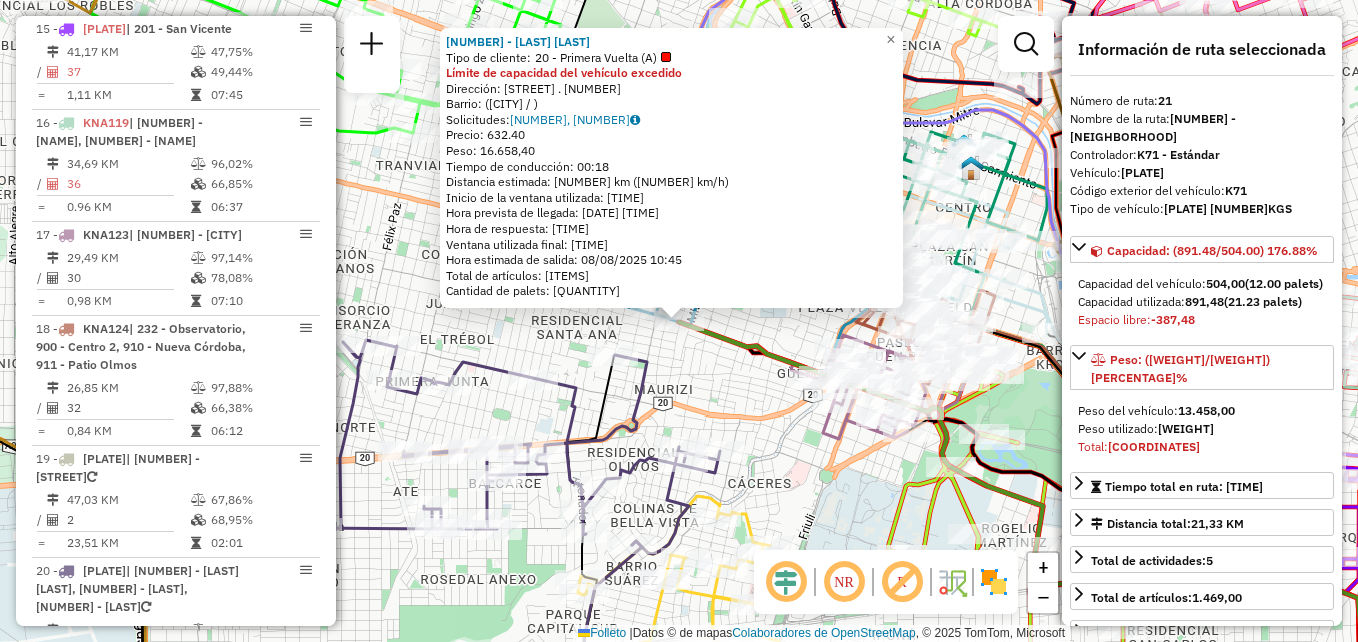 scroll, scrollTop: 2557, scrollLeft: 0, axis: vertical 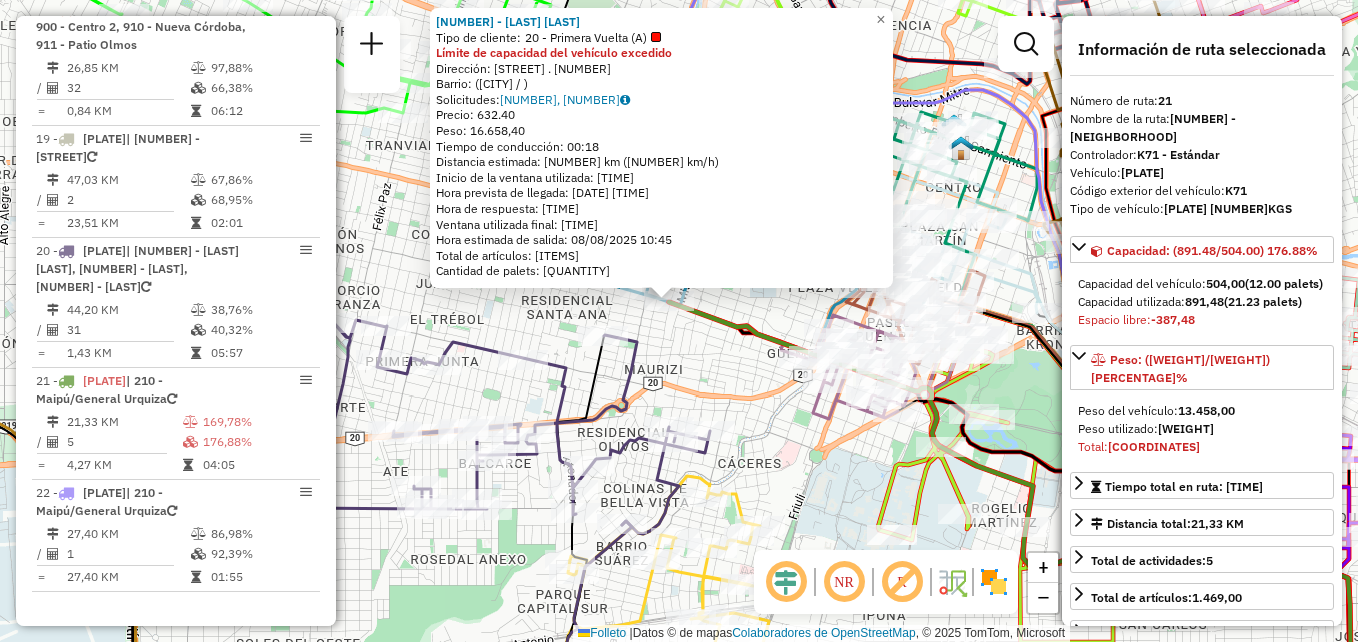 drag, startPoint x: 833, startPoint y: 468, endPoint x: 627, endPoint y: 134, distance: 392.41815 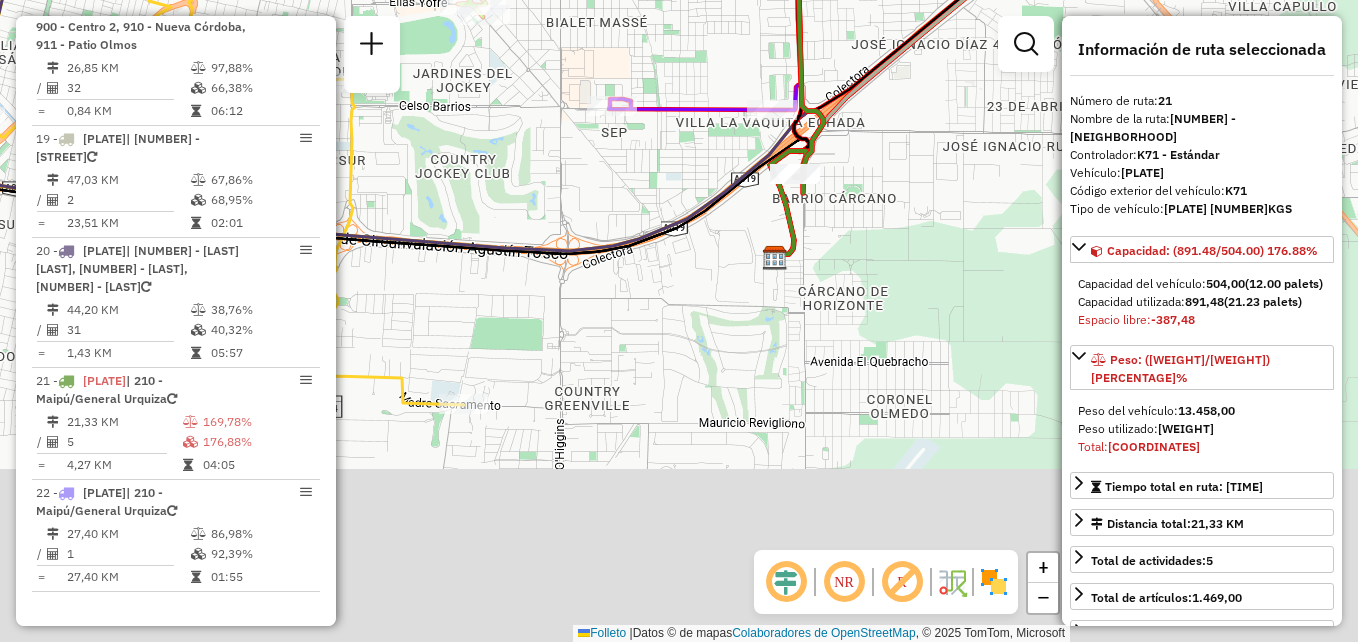 drag, startPoint x: 628, startPoint y: 230, endPoint x: 593, endPoint y: 169, distance: 70.327805 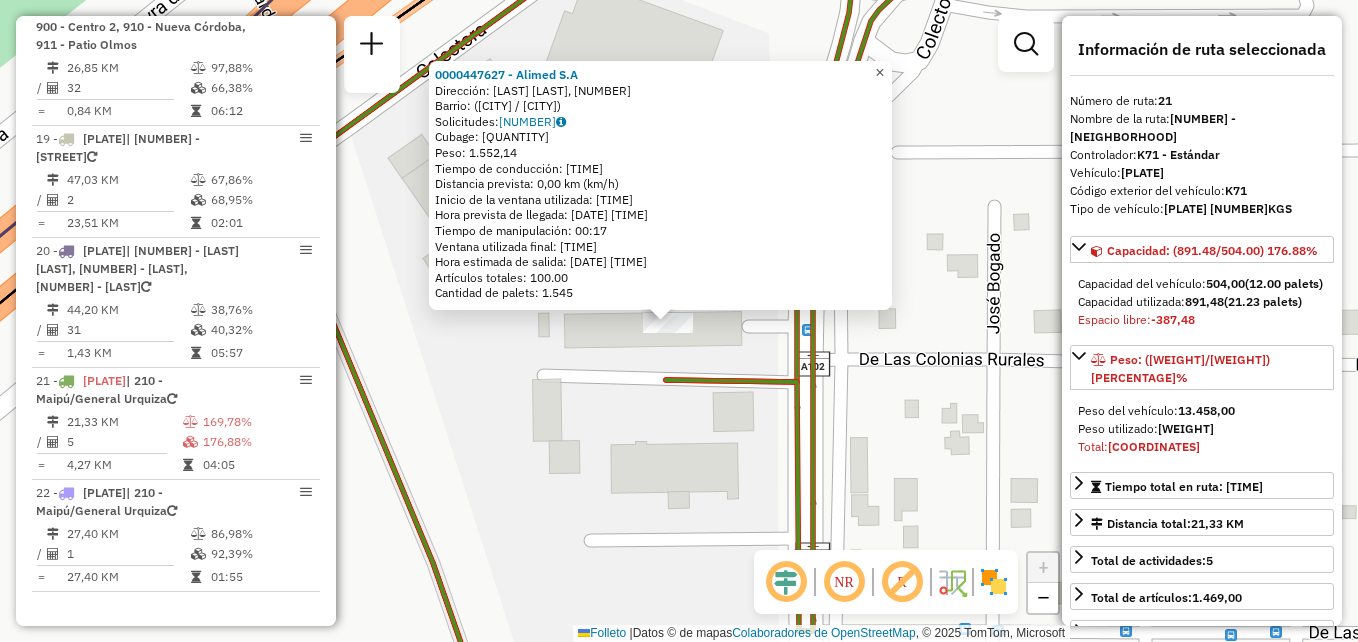 click on "×" 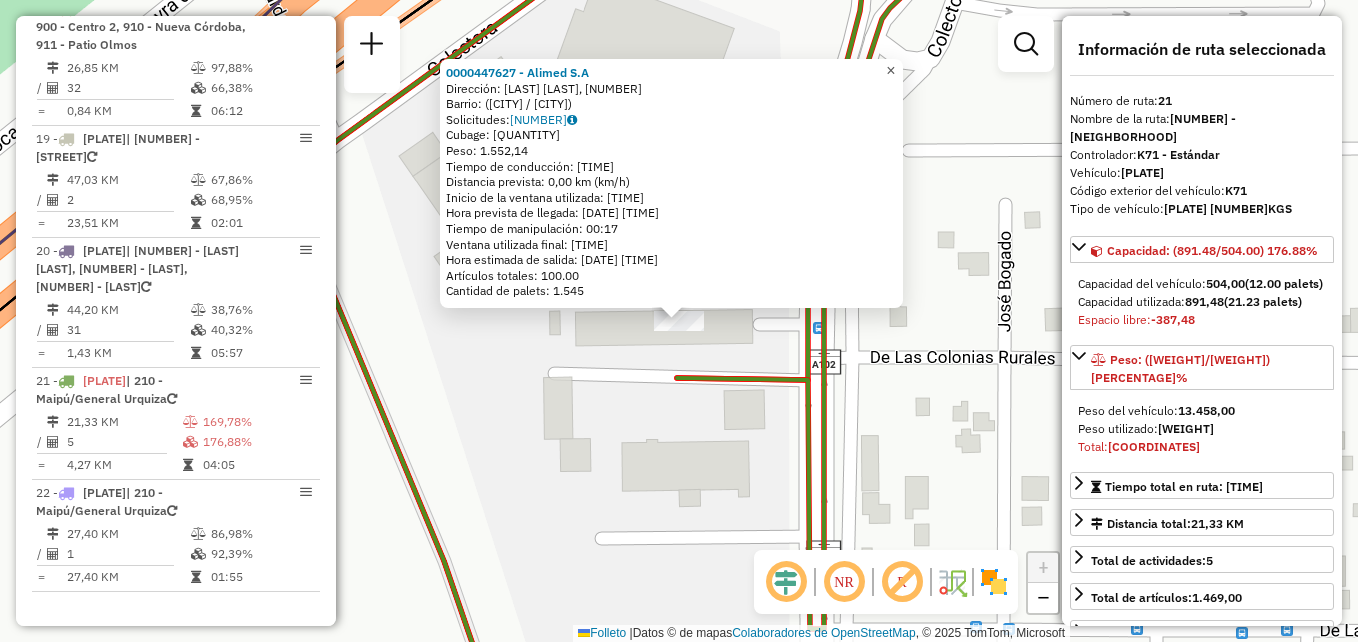 click on "×" 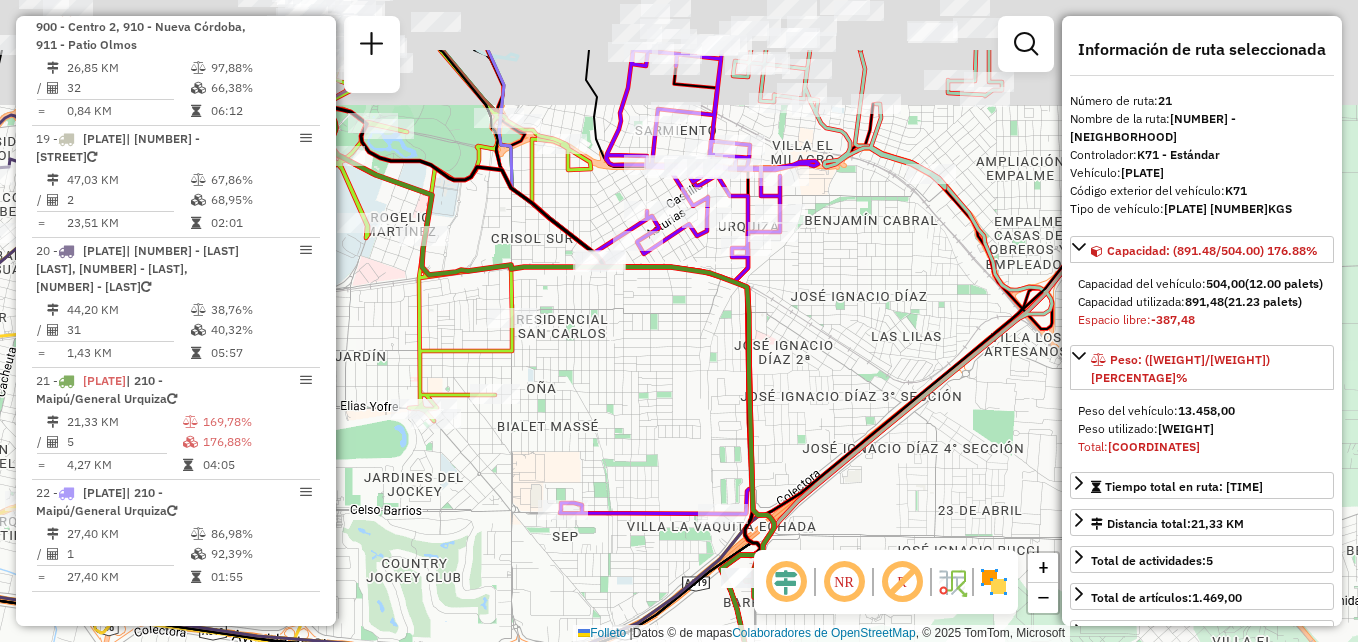 drag, startPoint x: 951, startPoint y: 264, endPoint x: 953, endPoint y: 364, distance: 100.02 